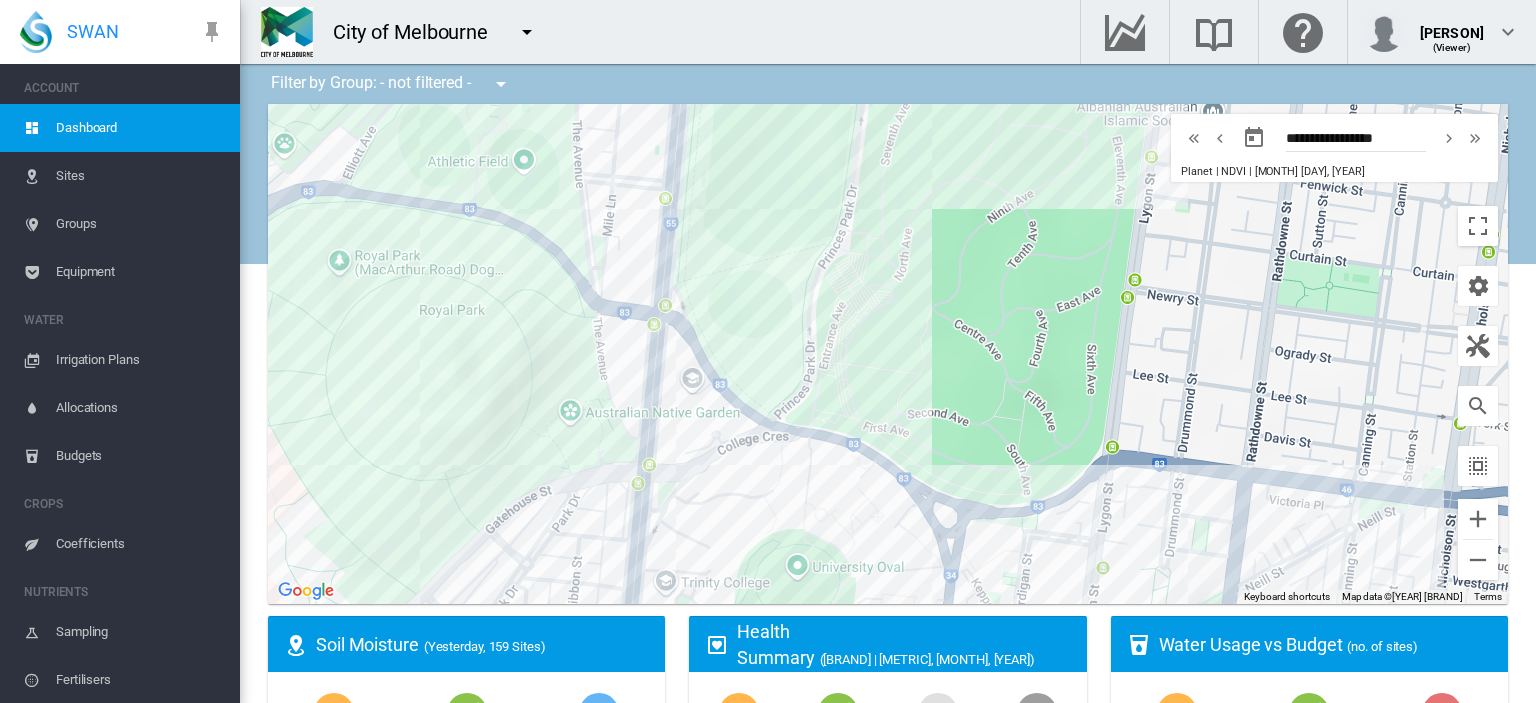 scroll, scrollTop: 0, scrollLeft: 0, axis: both 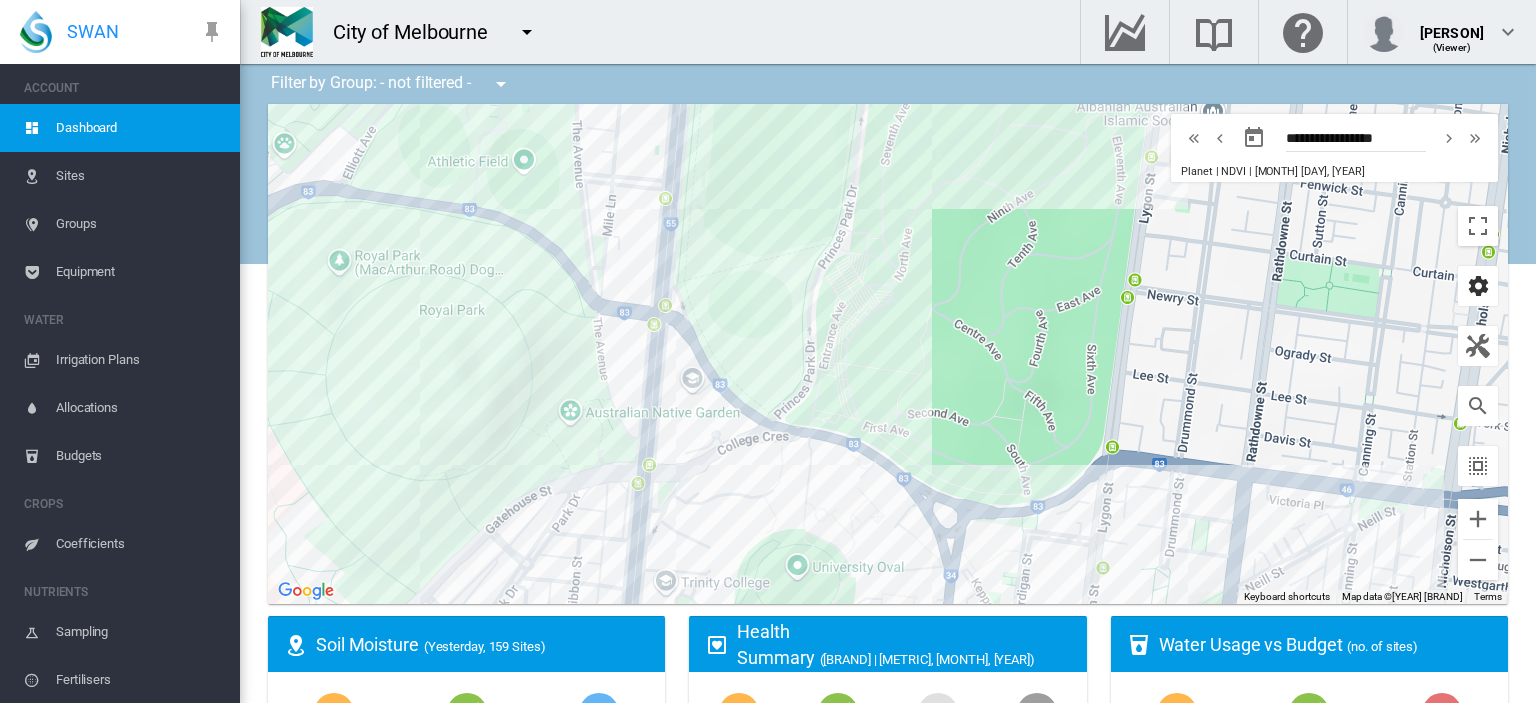 click at bounding box center [1478, 286] 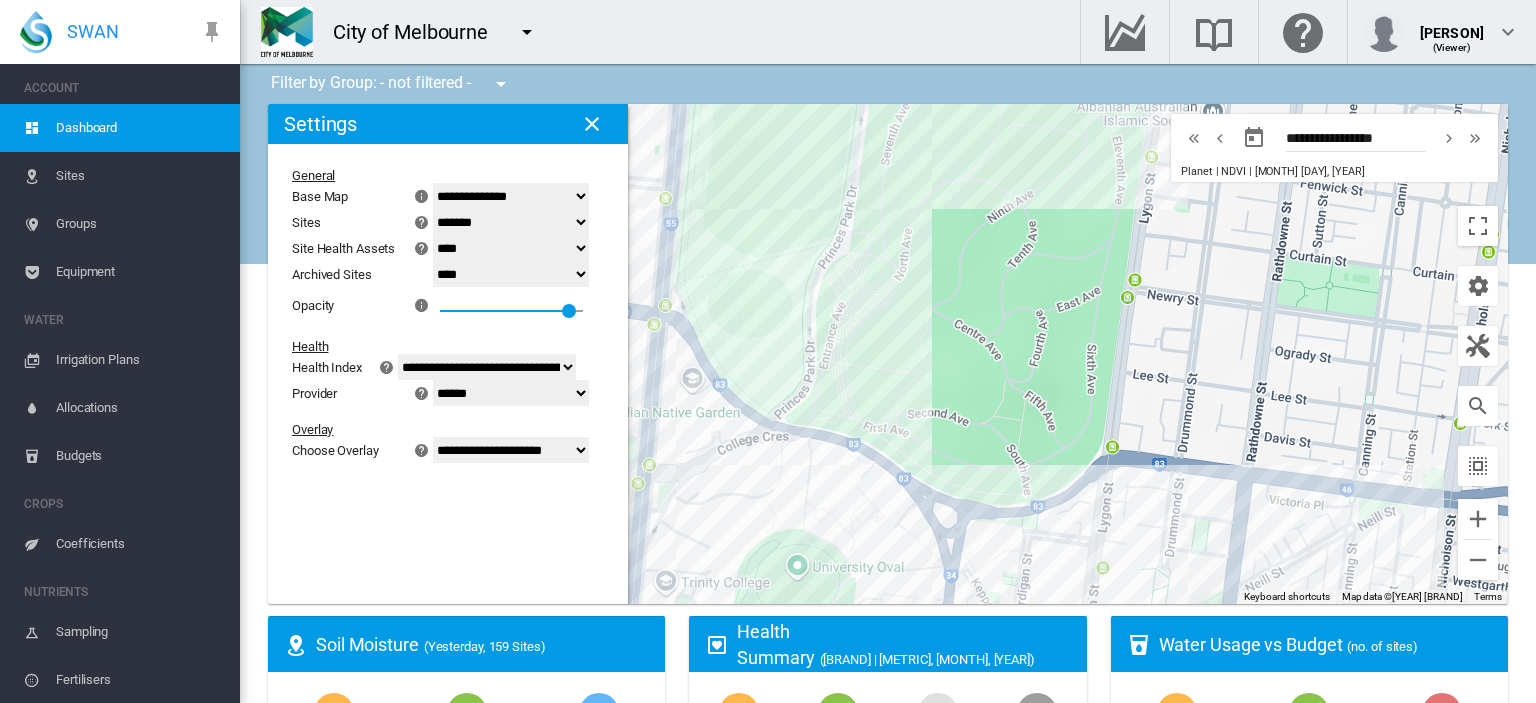 click on "**********" at bounding box center [511, 196] 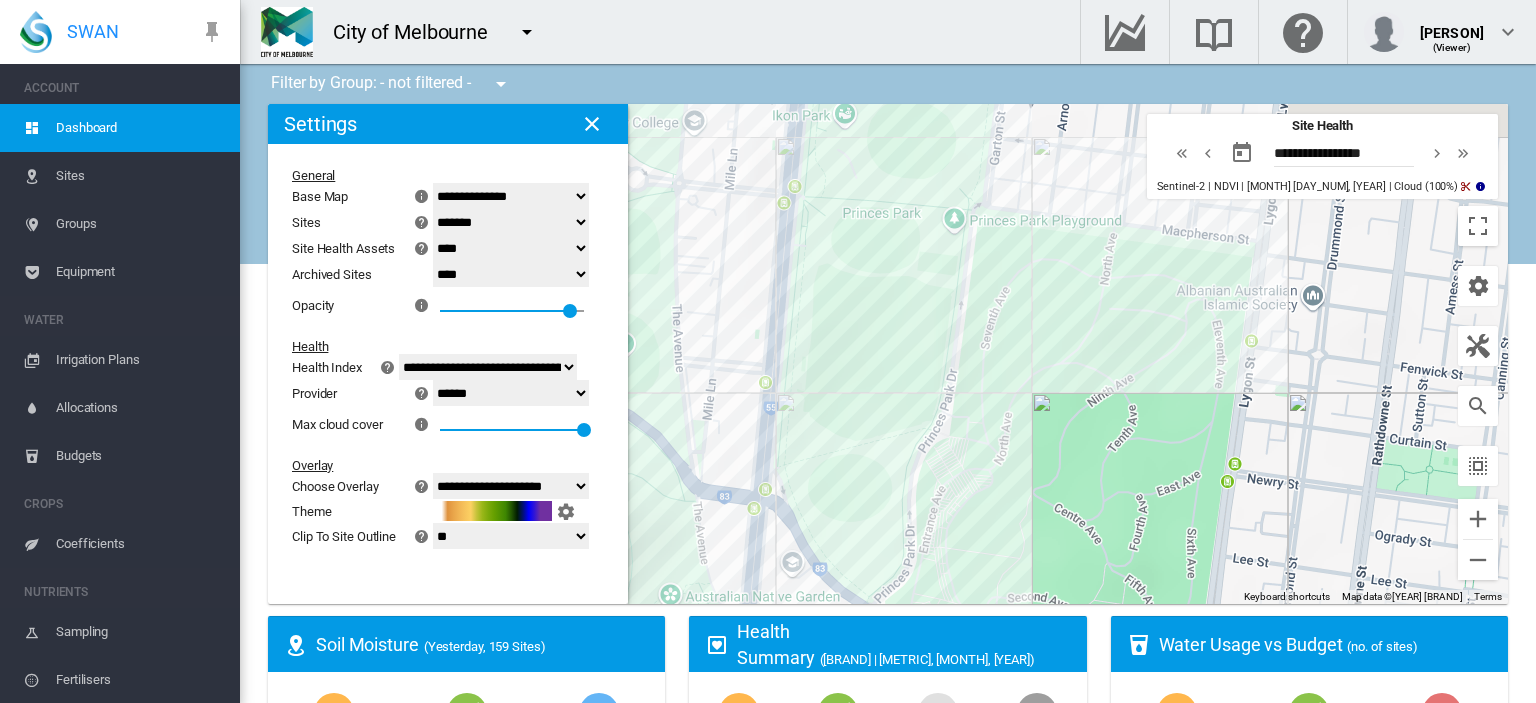 drag, startPoint x: 888, startPoint y: 229, endPoint x: 990, endPoint y: 415, distance: 212.13203 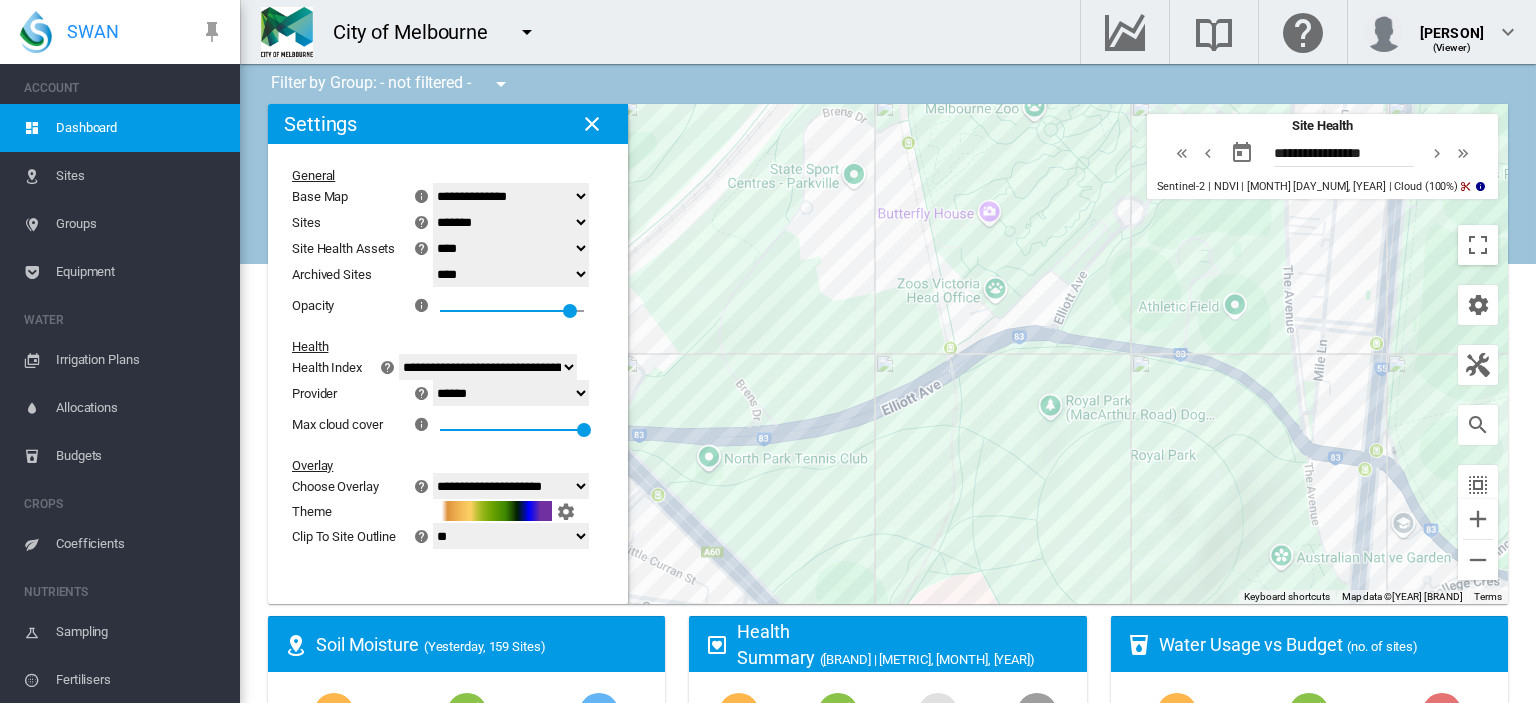 drag, startPoint x: 815, startPoint y: 197, endPoint x: 1436, endPoint y: 172, distance: 621.503 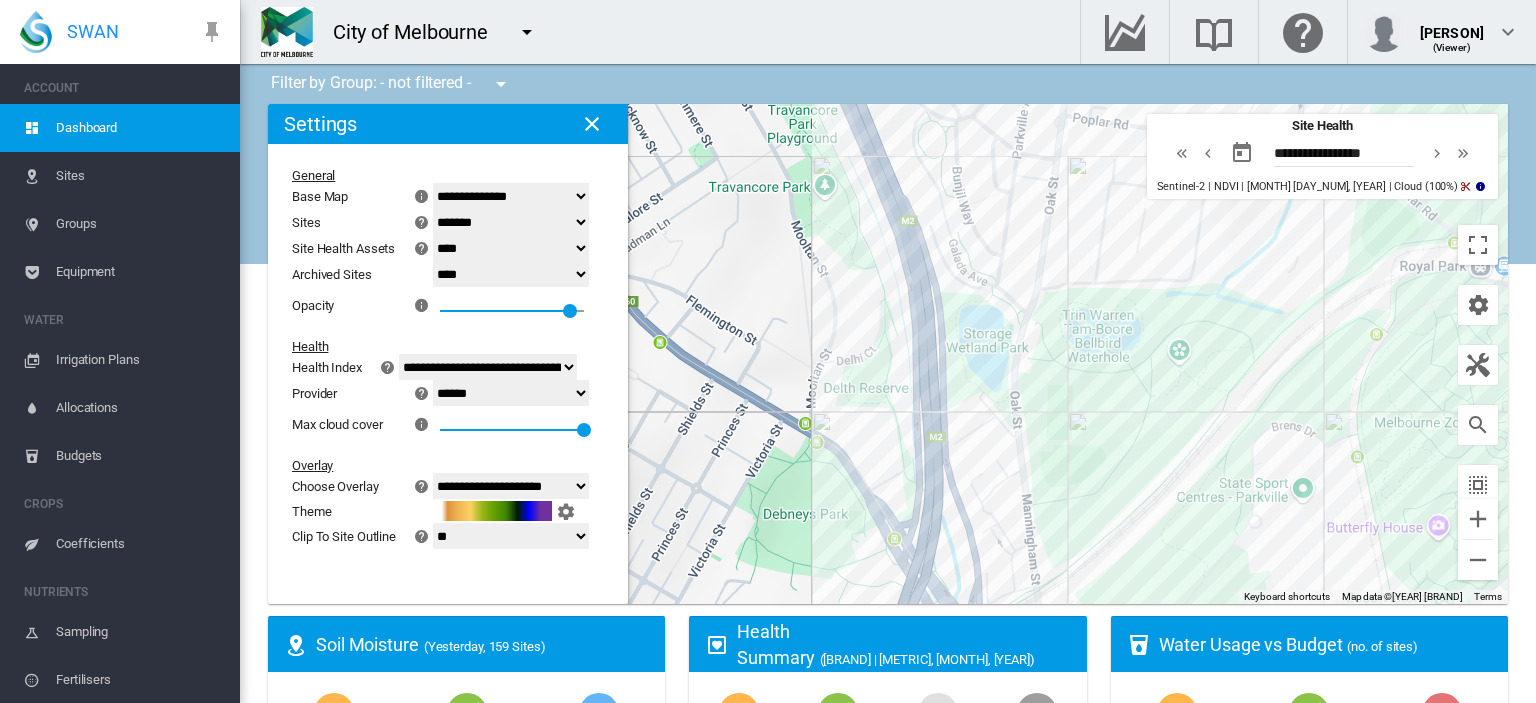 drag, startPoint x: 784, startPoint y: 239, endPoint x: 1240, endPoint y: 547, distance: 550.27264 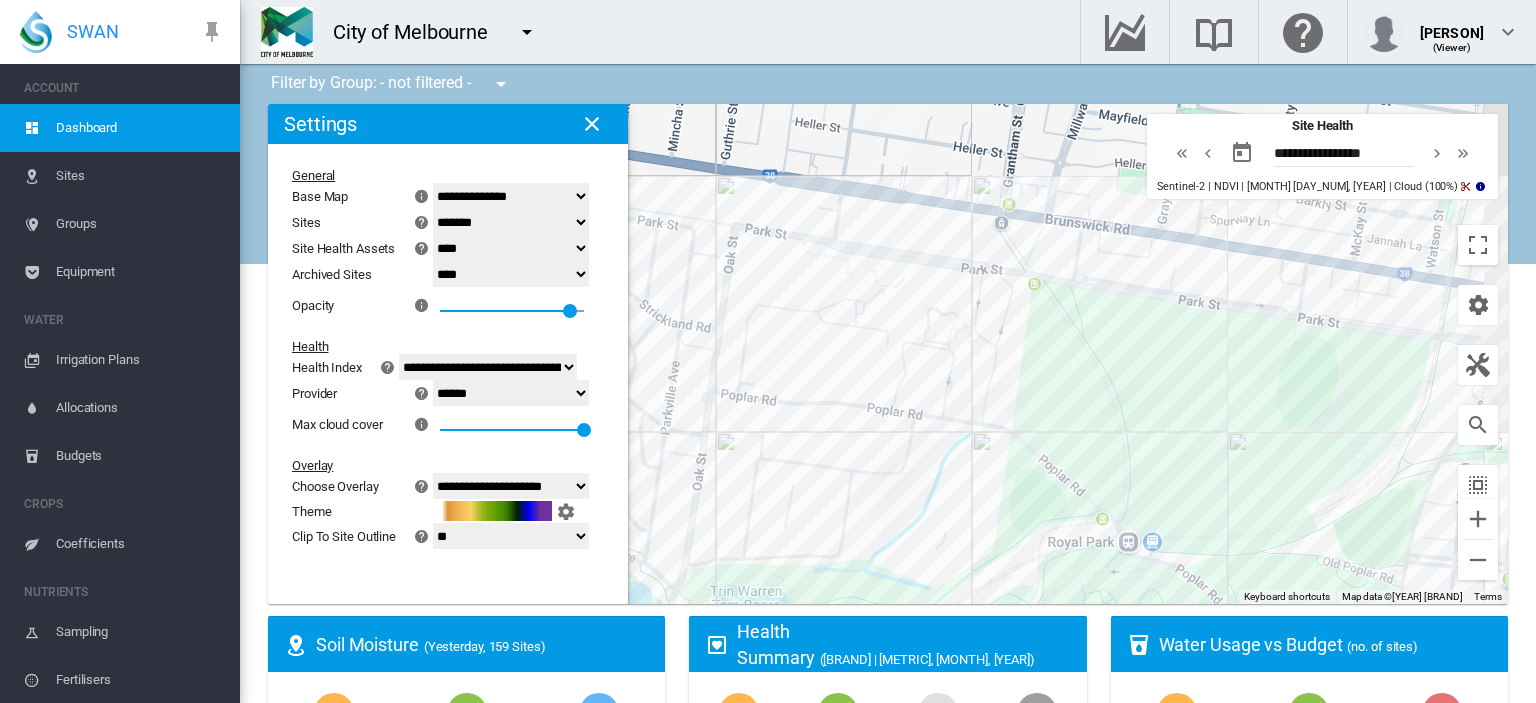 drag, startPoint x: 1284, startPoint y: 272, endPoint x: 925, endPoint y: 549, distance: 453.44238 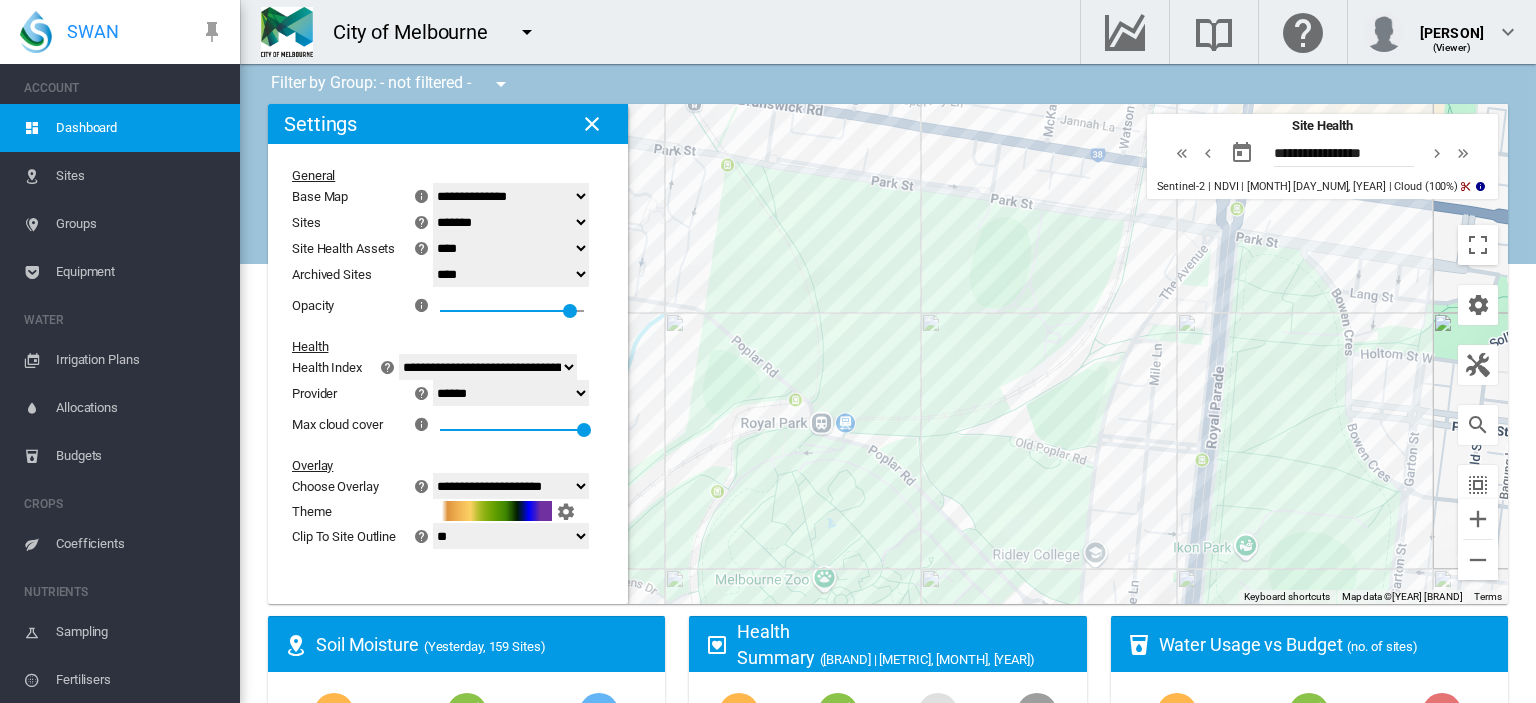 drag, startPoint x: 1260, startPoint y: 235, endPoint x: 953, endPoint y: 118, distance: 328.53918 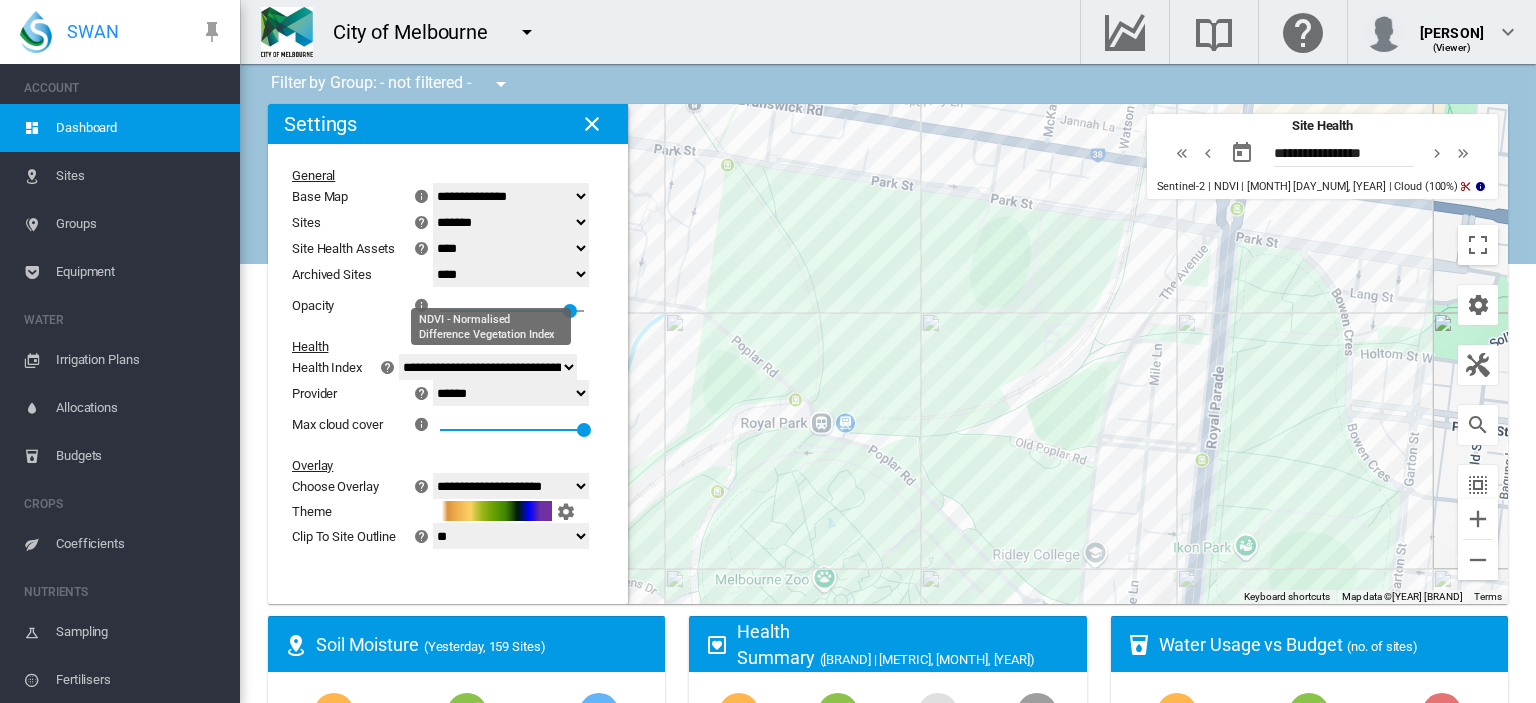 click on "**********" at bounding box center [488, 367] 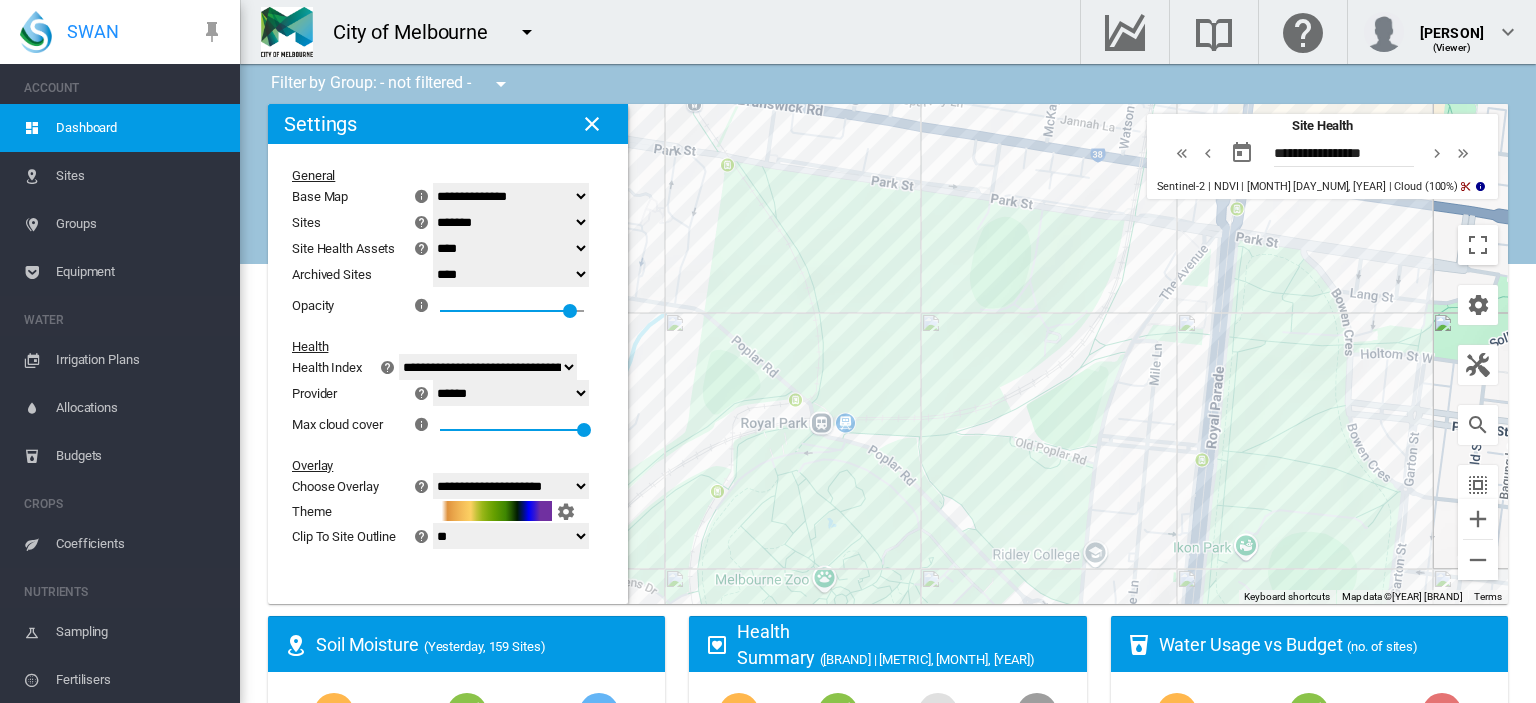 click on "**********" at bounding box center (488, 367) 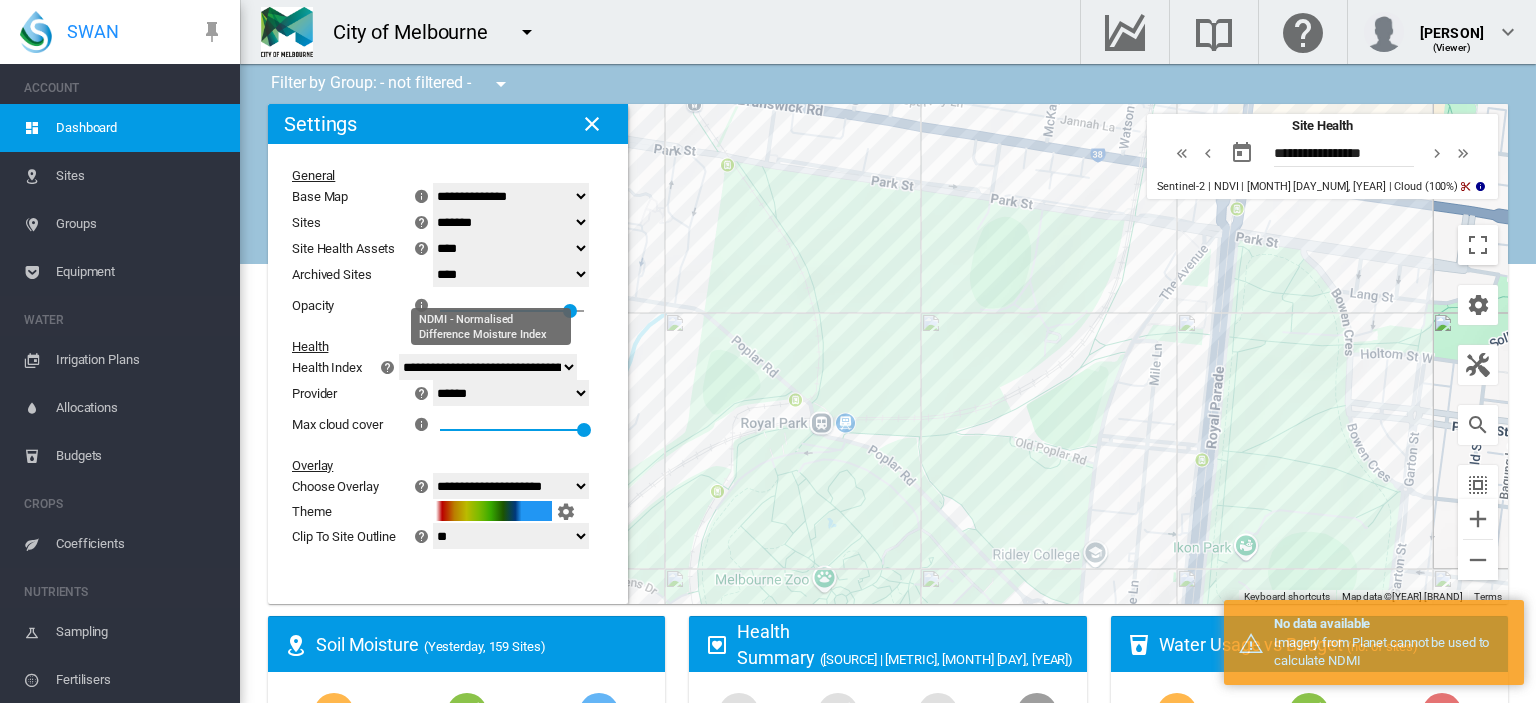click on "**********" at bounding box center (488, 367) 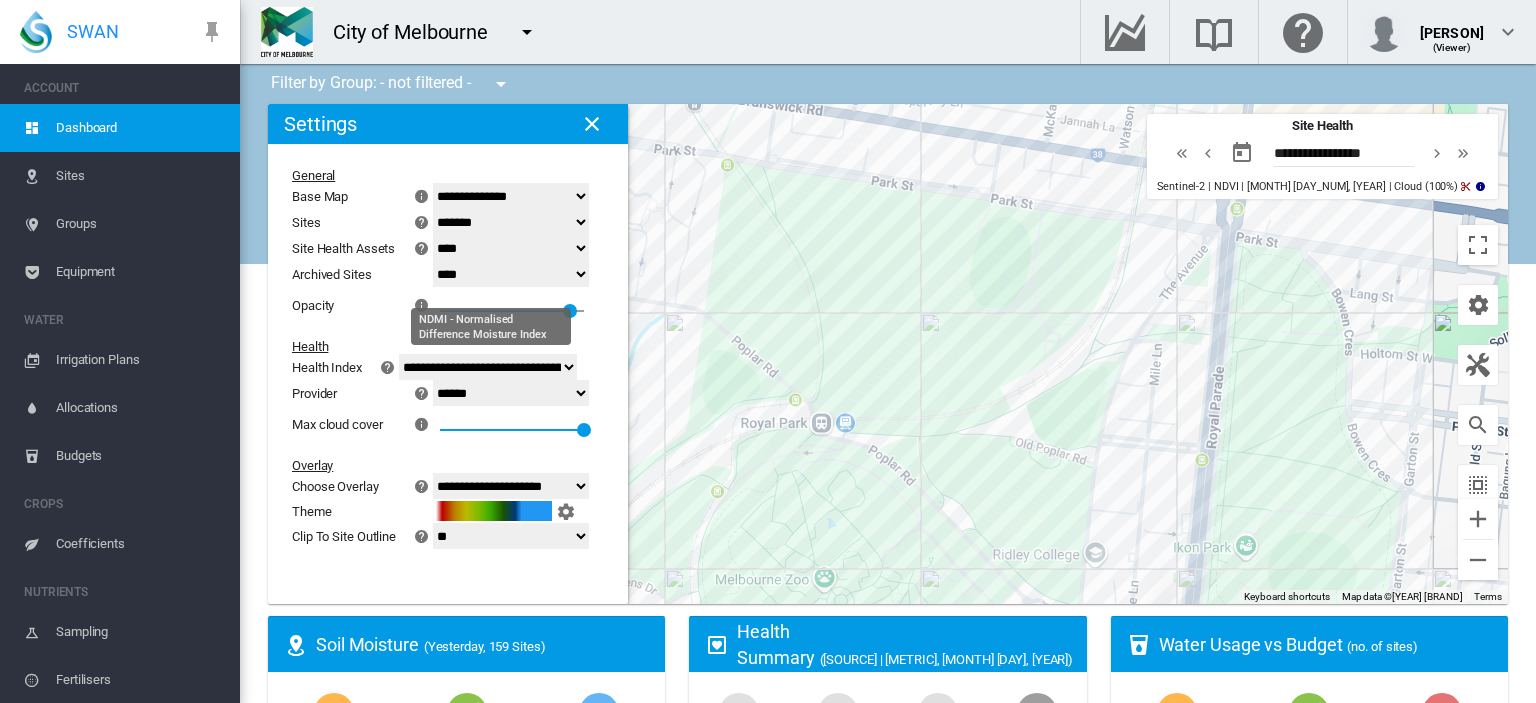 select on "**********" 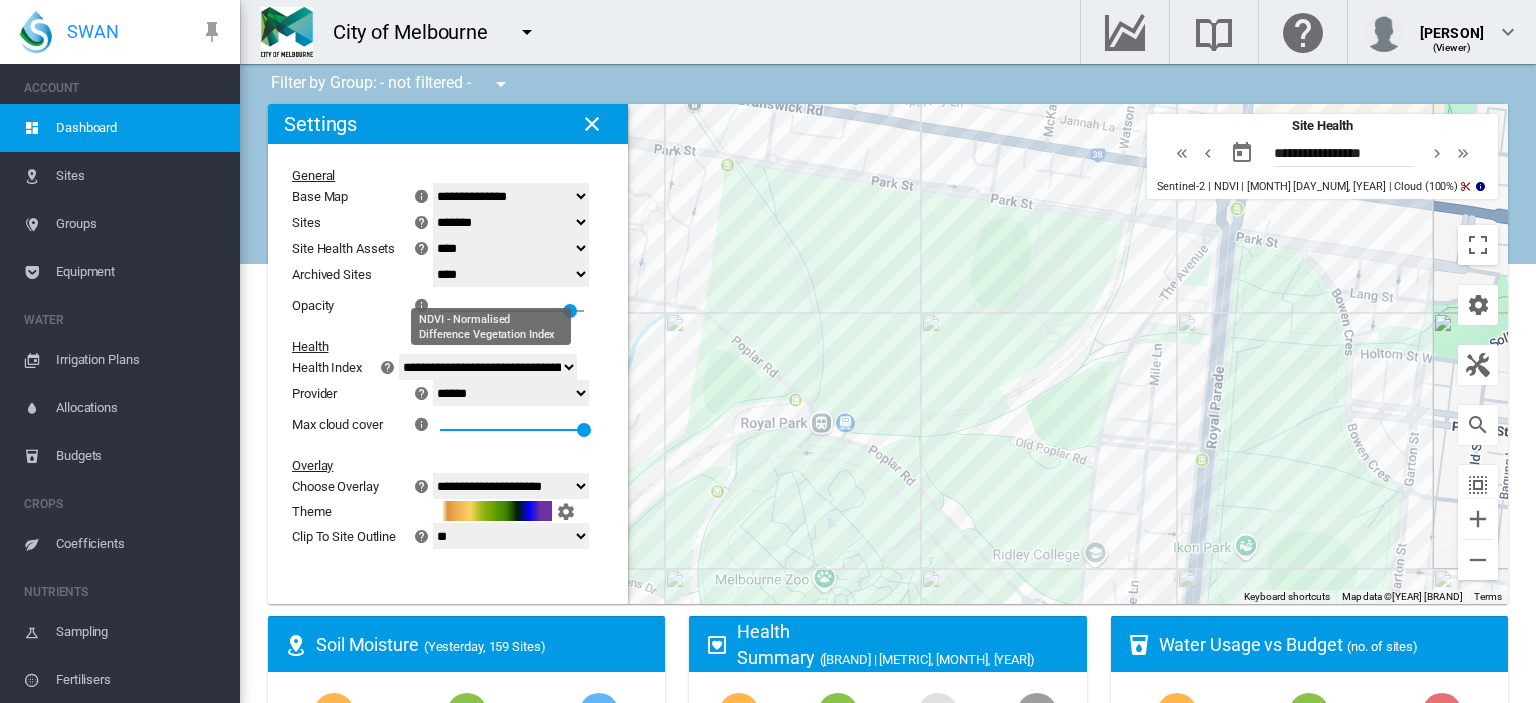 click on "**********" at bounding box center [488, 367] 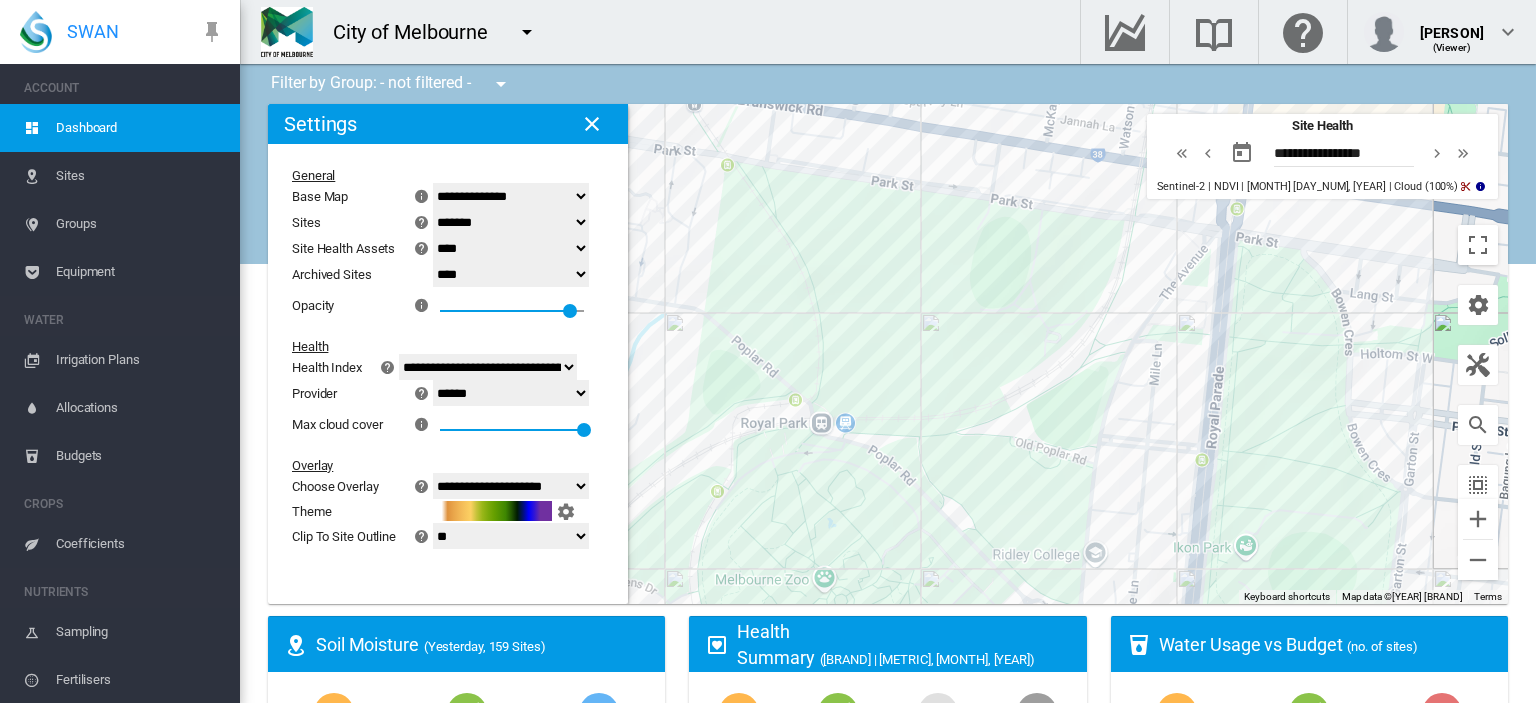 click on "**********" at bounding box center [511, 393] 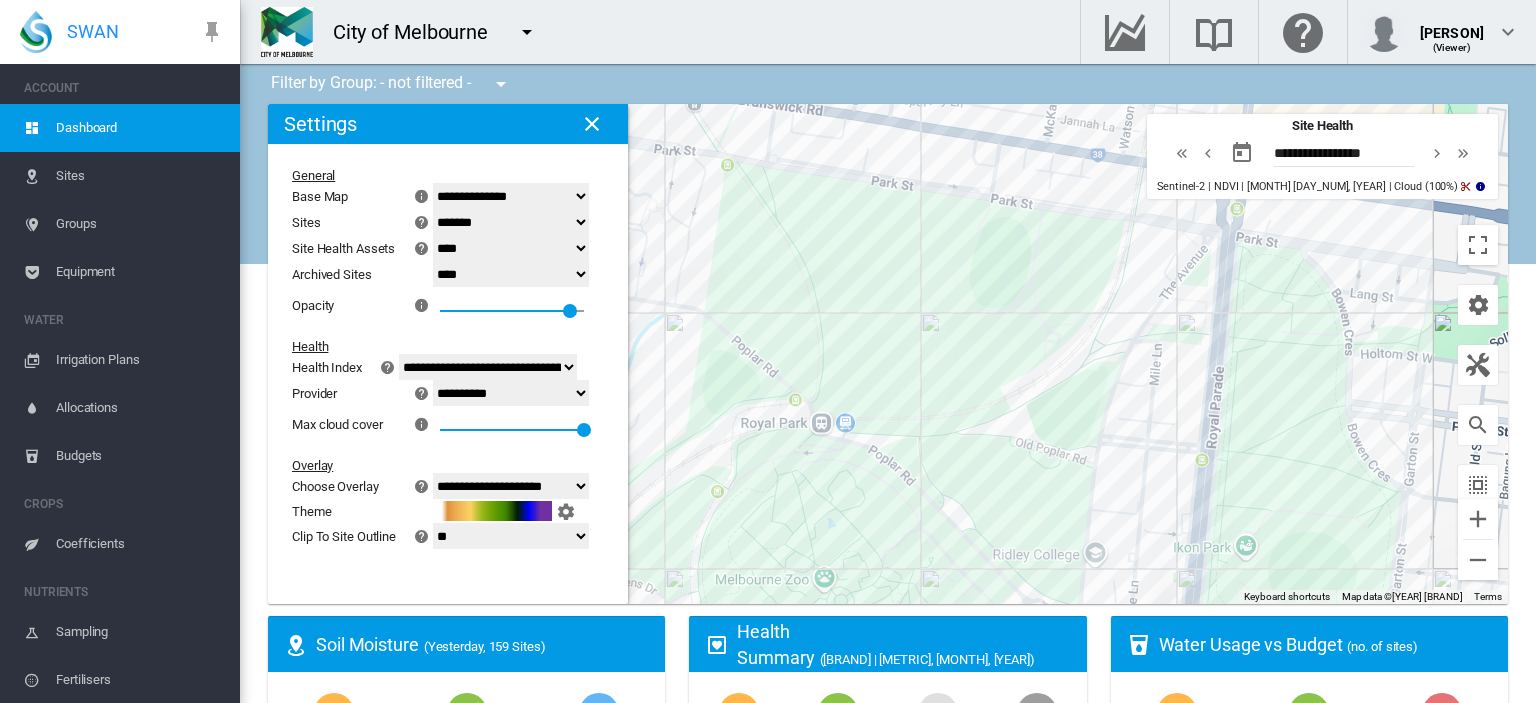 click on "**********" at bounding box center (511, 393) 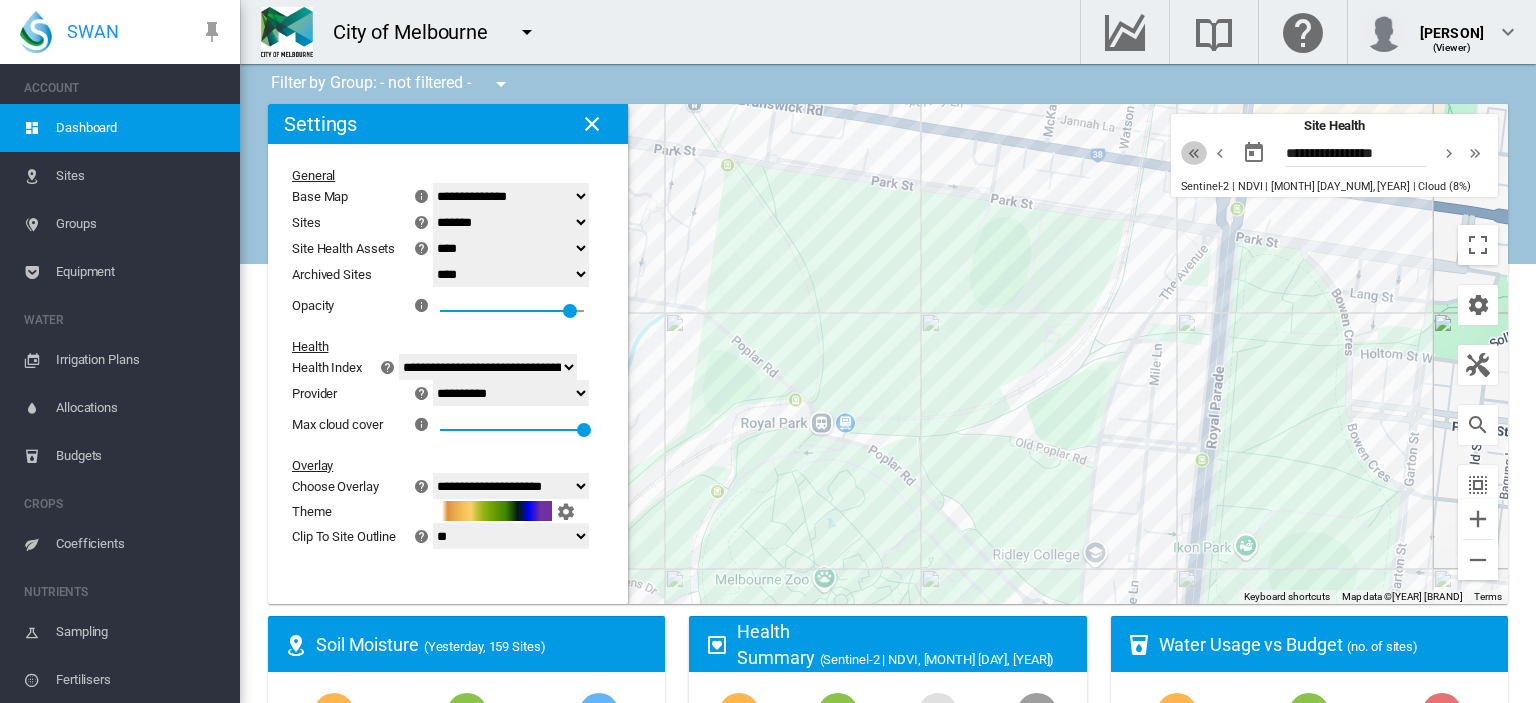 click at bounding box center [1194, 153] 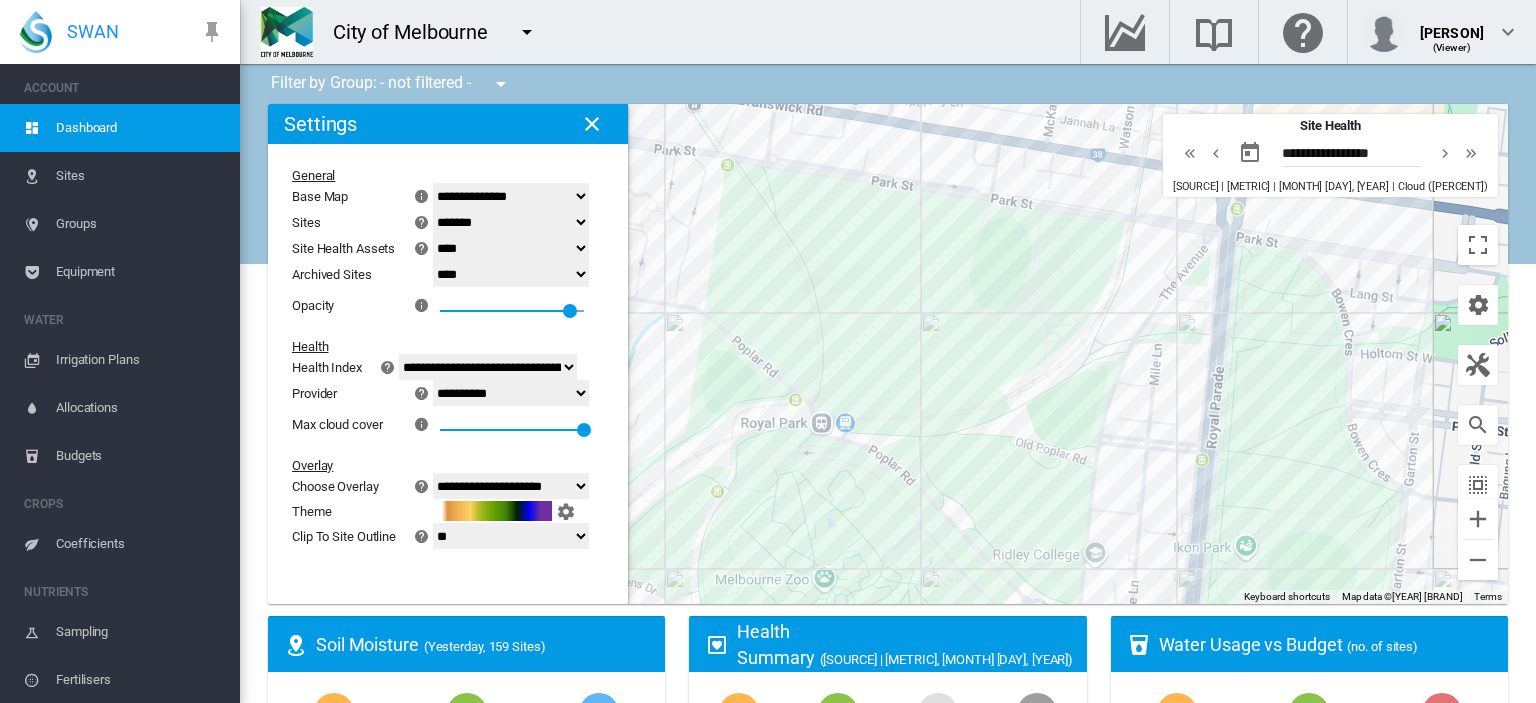 click on "**********" at bounding box center (488, 367) 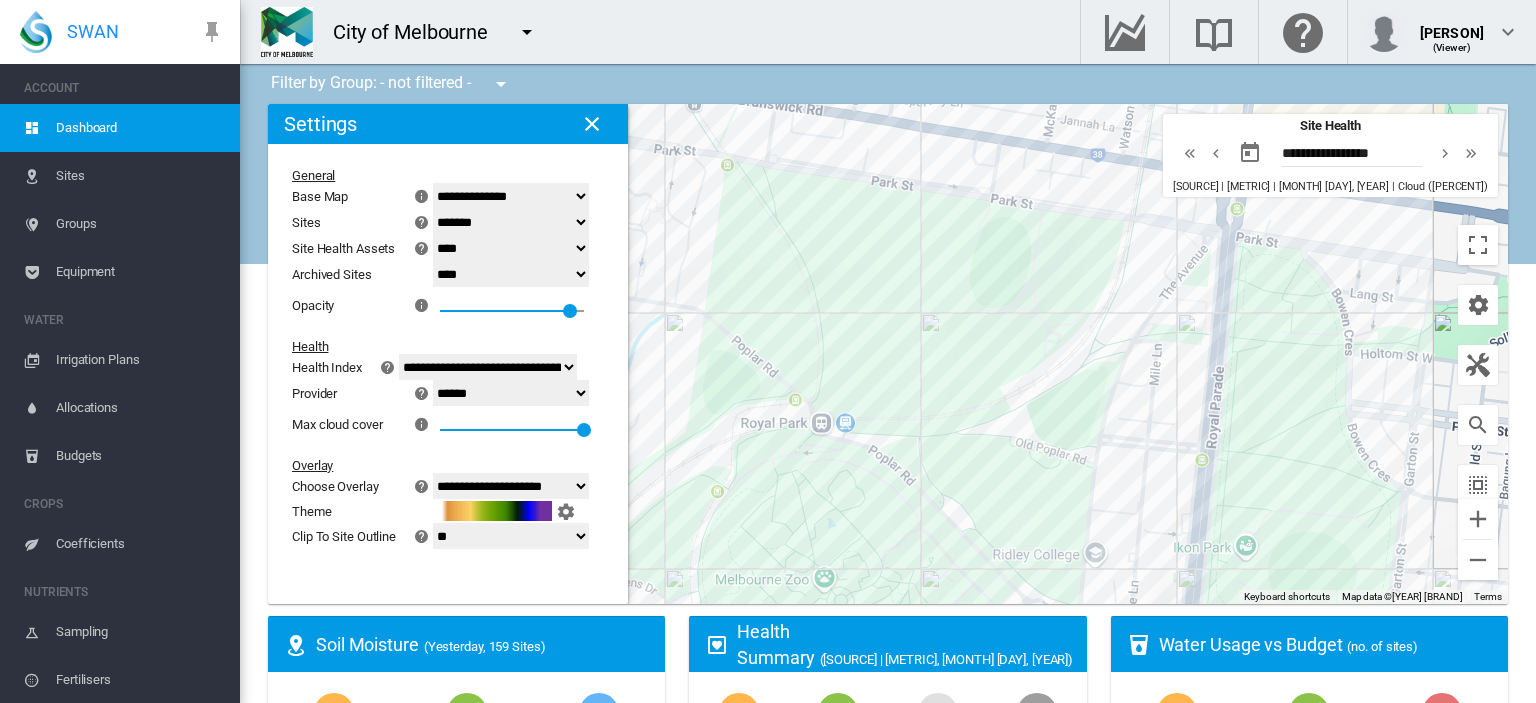 click on "**********" at bounding box center [488, 367] 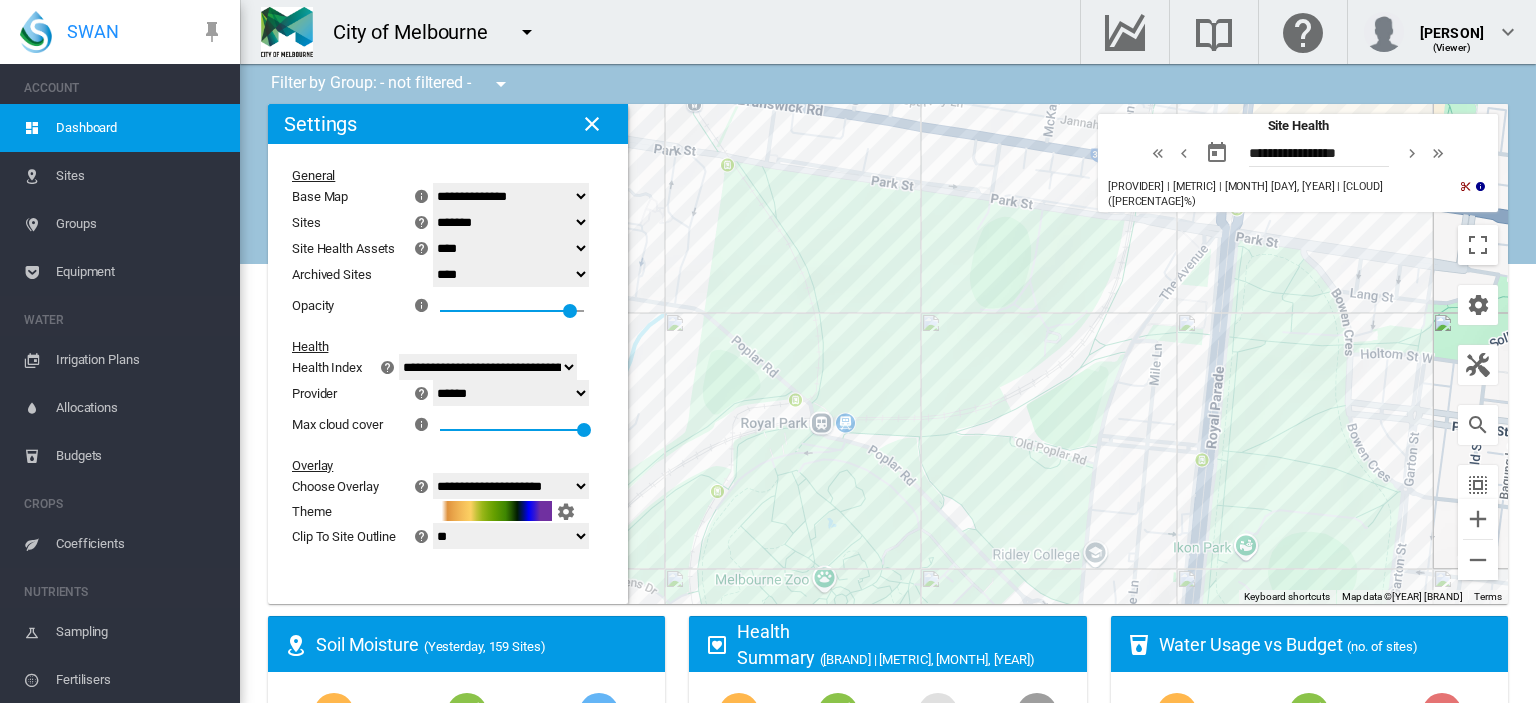 click on "Sites" at bounding box center (140, 176) 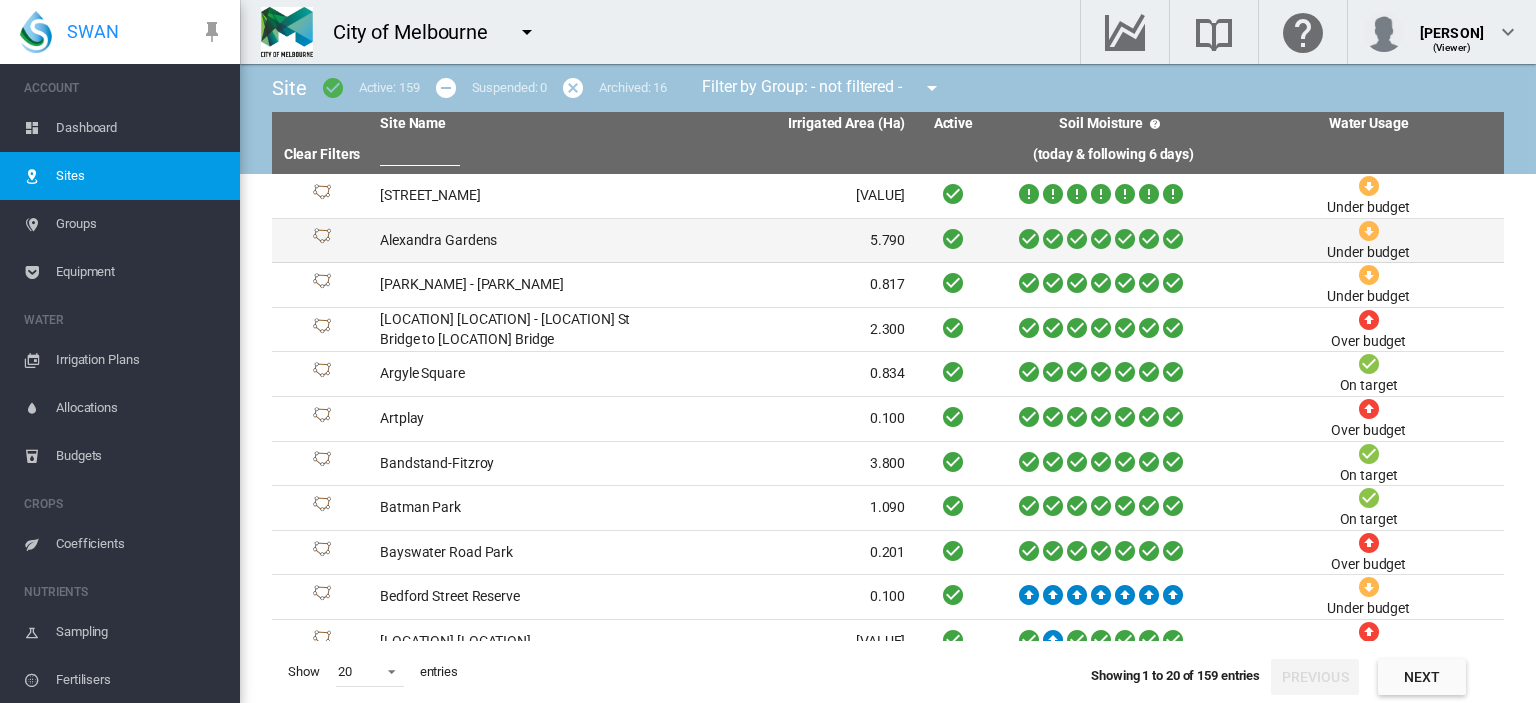 click on "[LOCATION]" at bounding box center (507, 196) 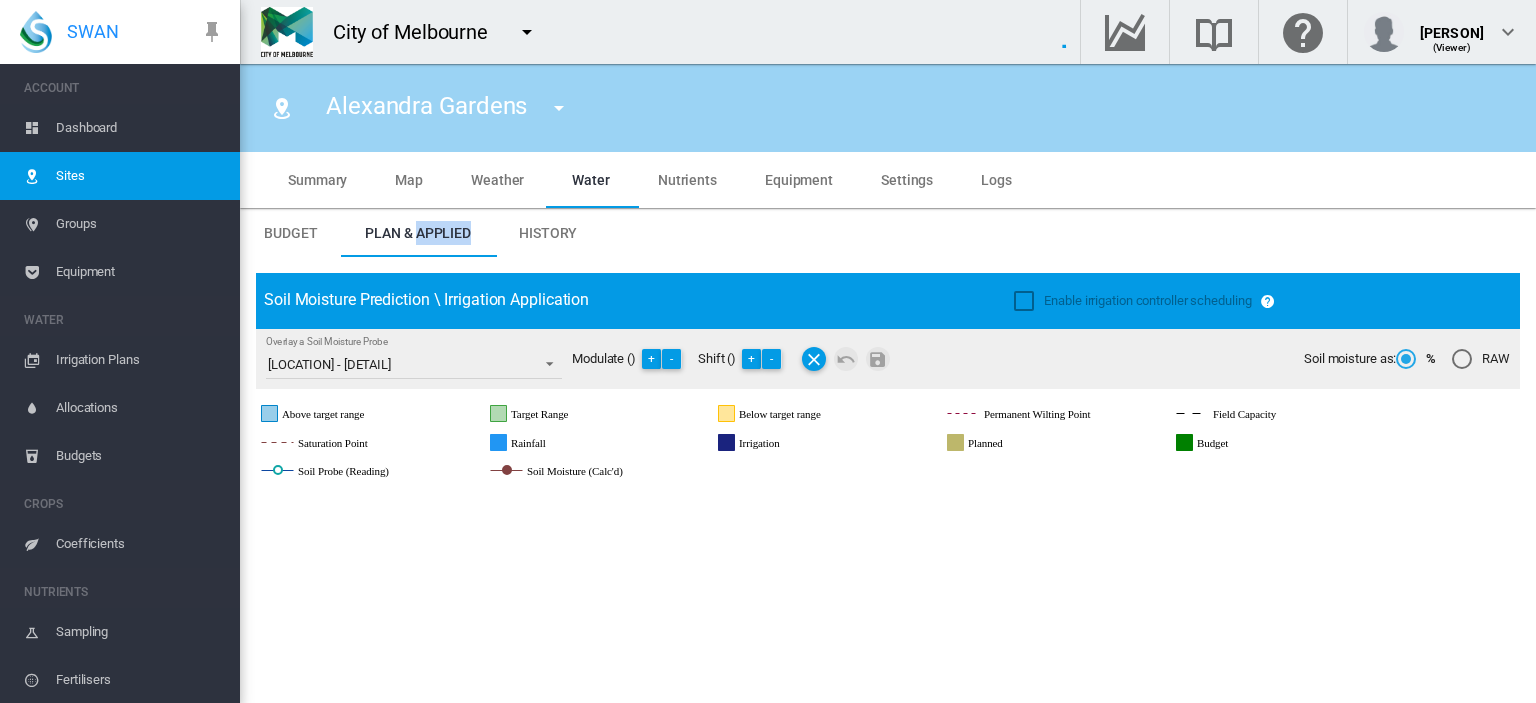 click on "Weather" at bounding box center (497, 180) 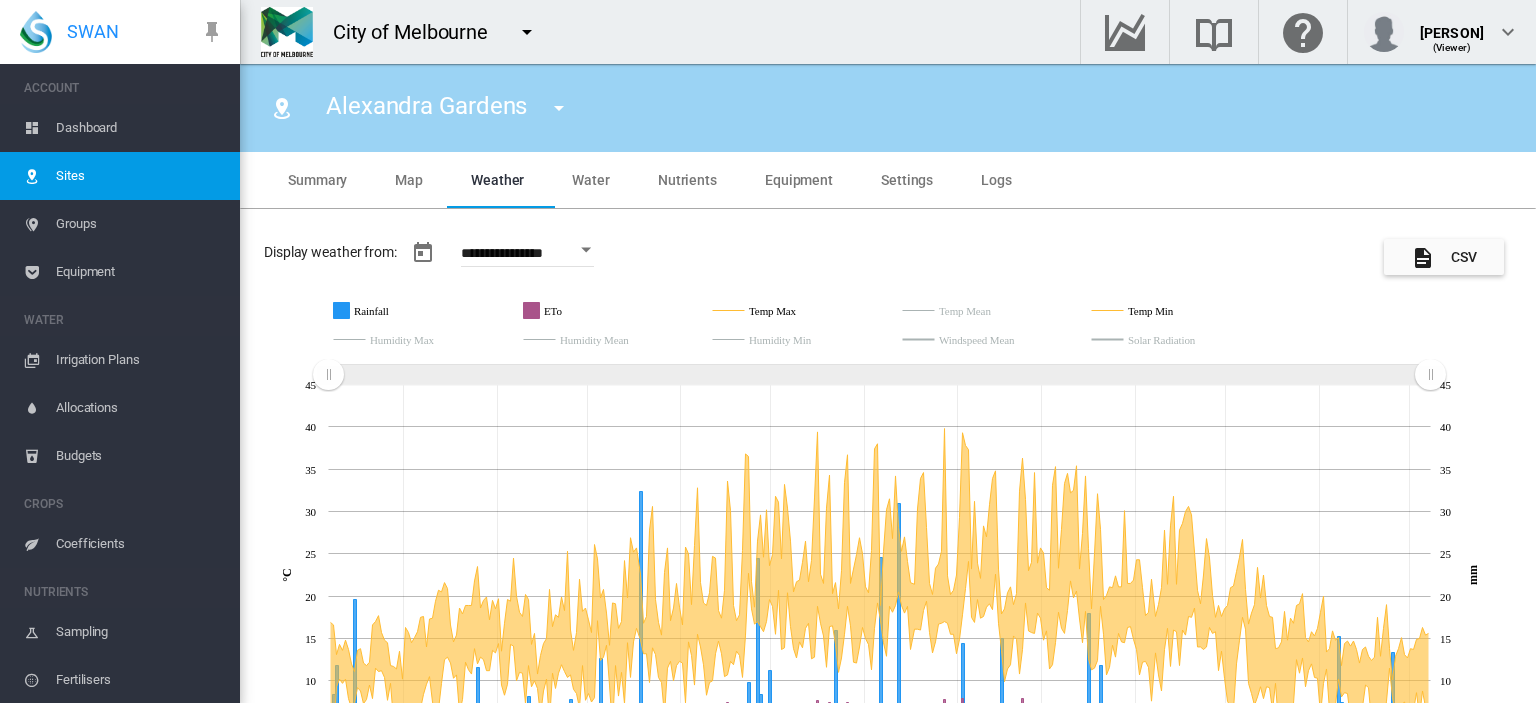 scroll, scrollTop: 4, scrollLeft: 0, axis: vertical 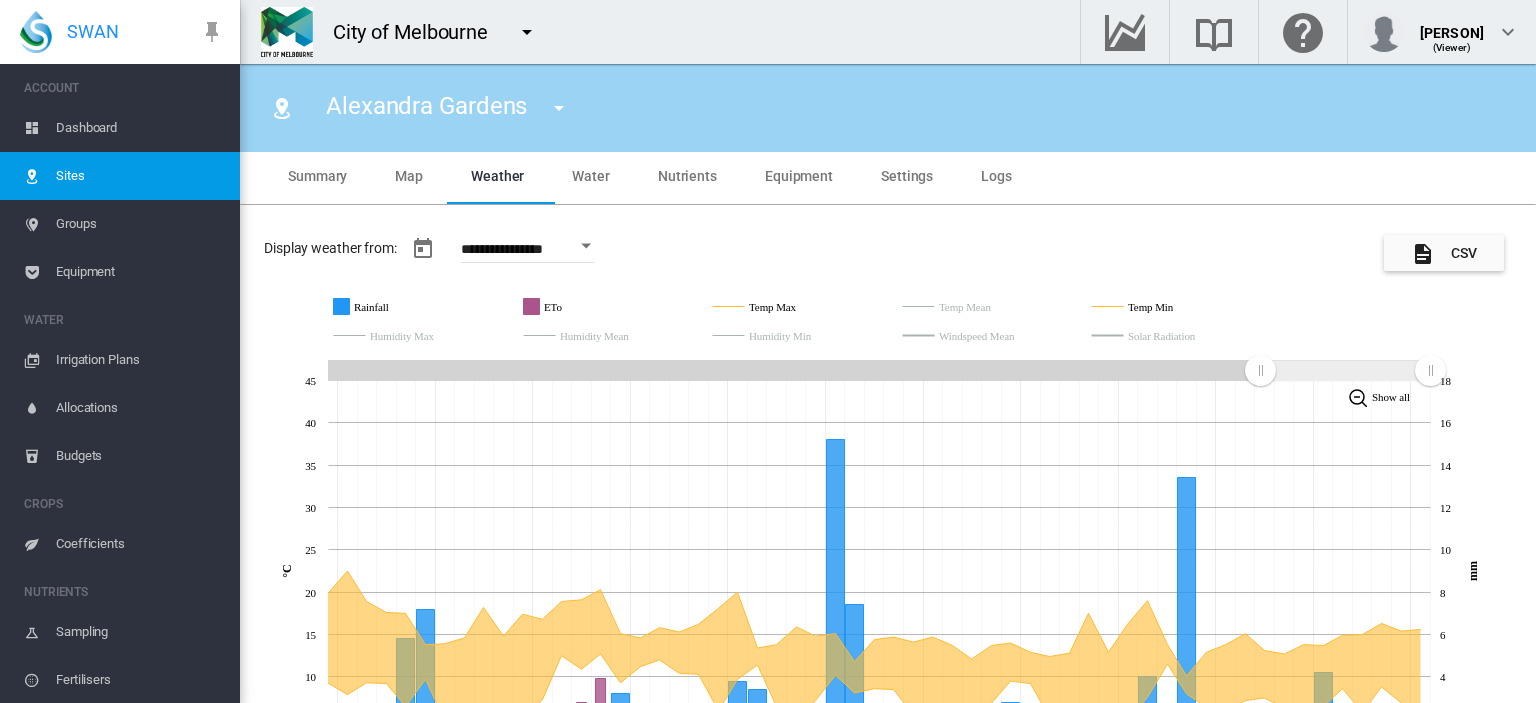 drag, startPoint x: 331, startPoint y: 368, endPoint x: 1258, endPoint y: 359, distance: 927.0437 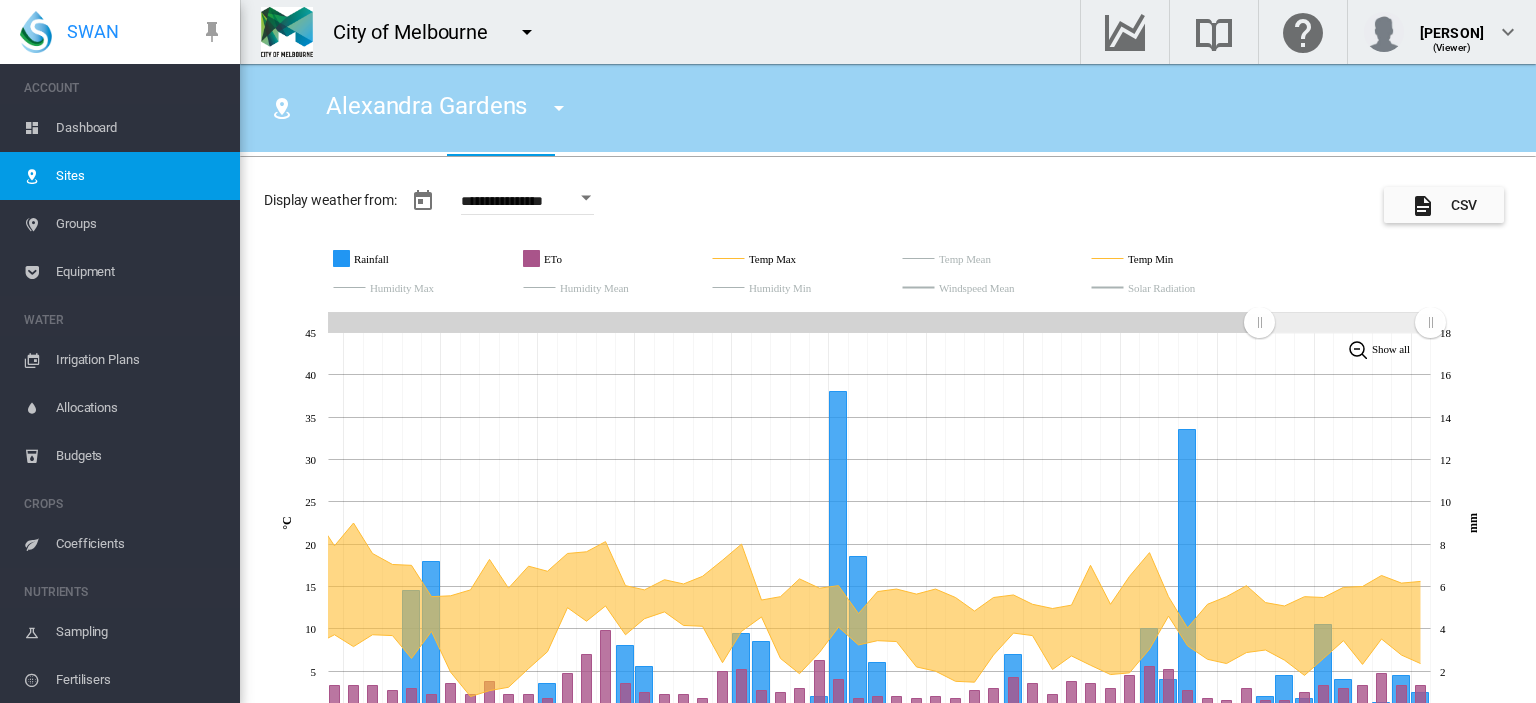 scroll, scrollTop: 55, scrollLeft: 0, axis: vertical 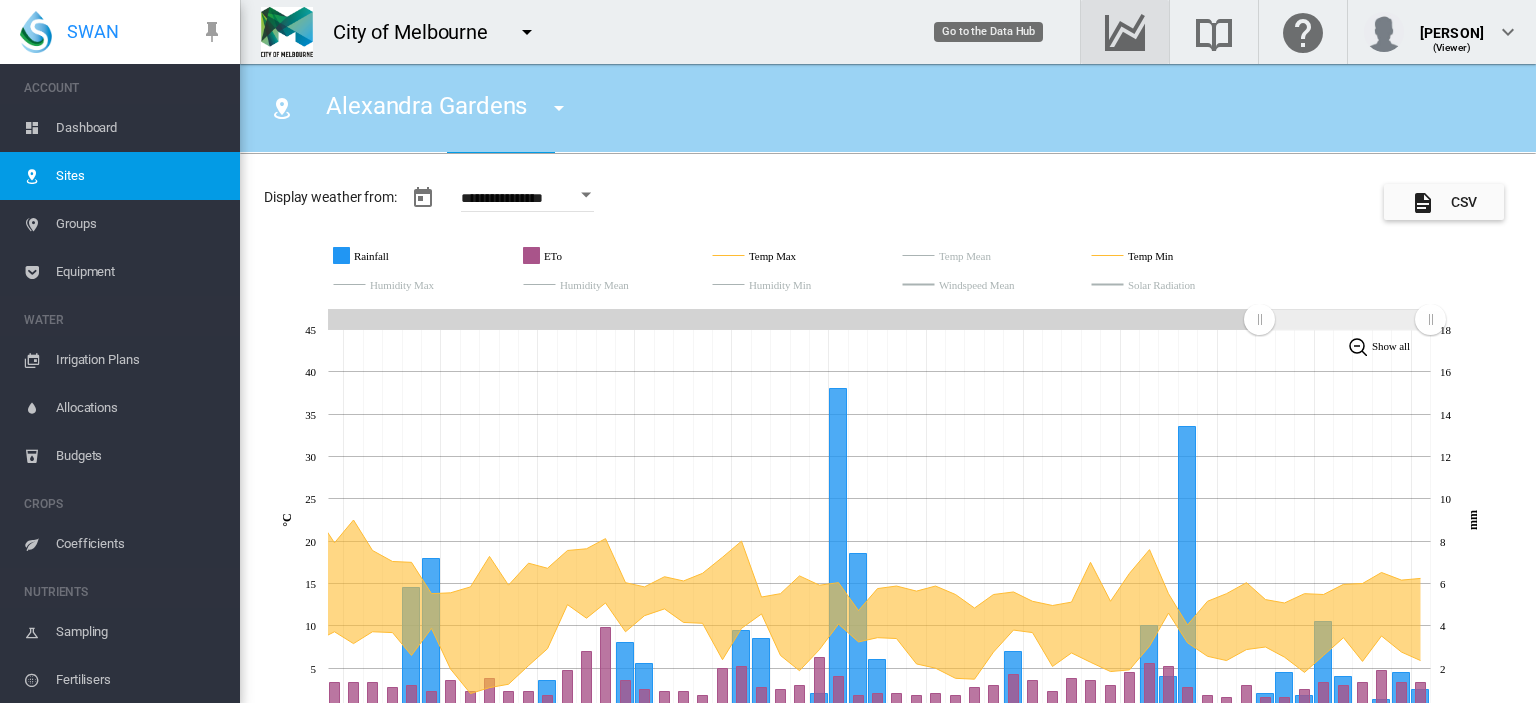 click at bounding box center (1125, 32) 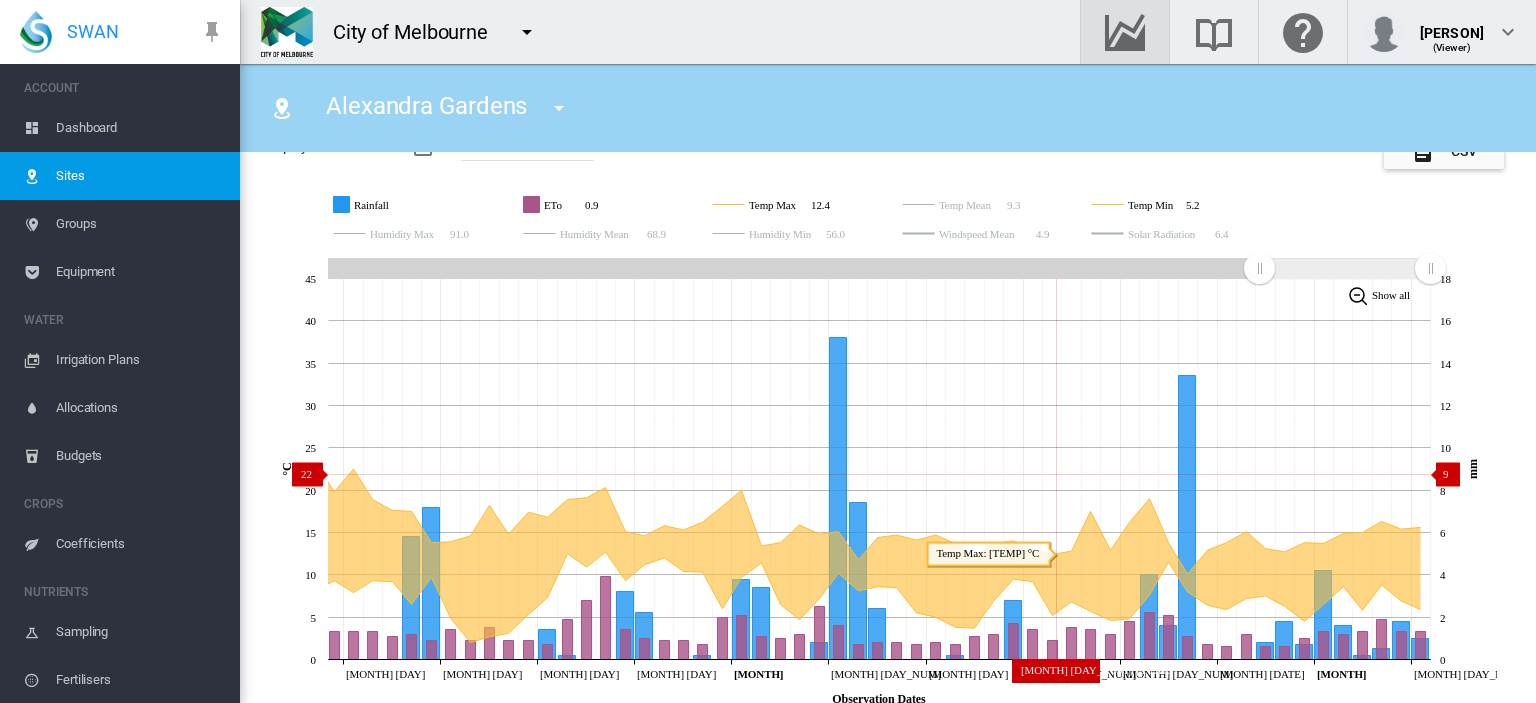 scroll, scrollTop: 104, scrollLeft: 0, axis: vertical 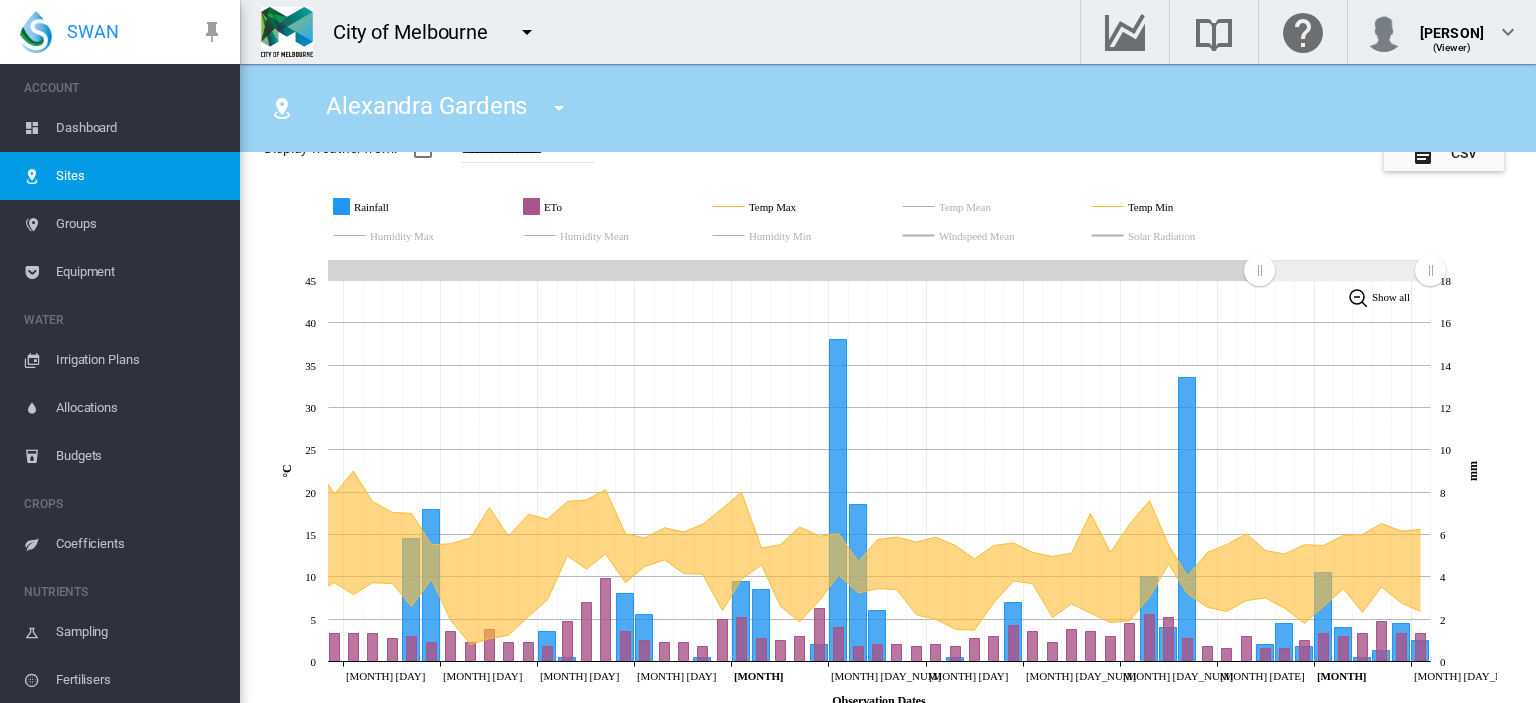 click at bounding box center [810, 236] 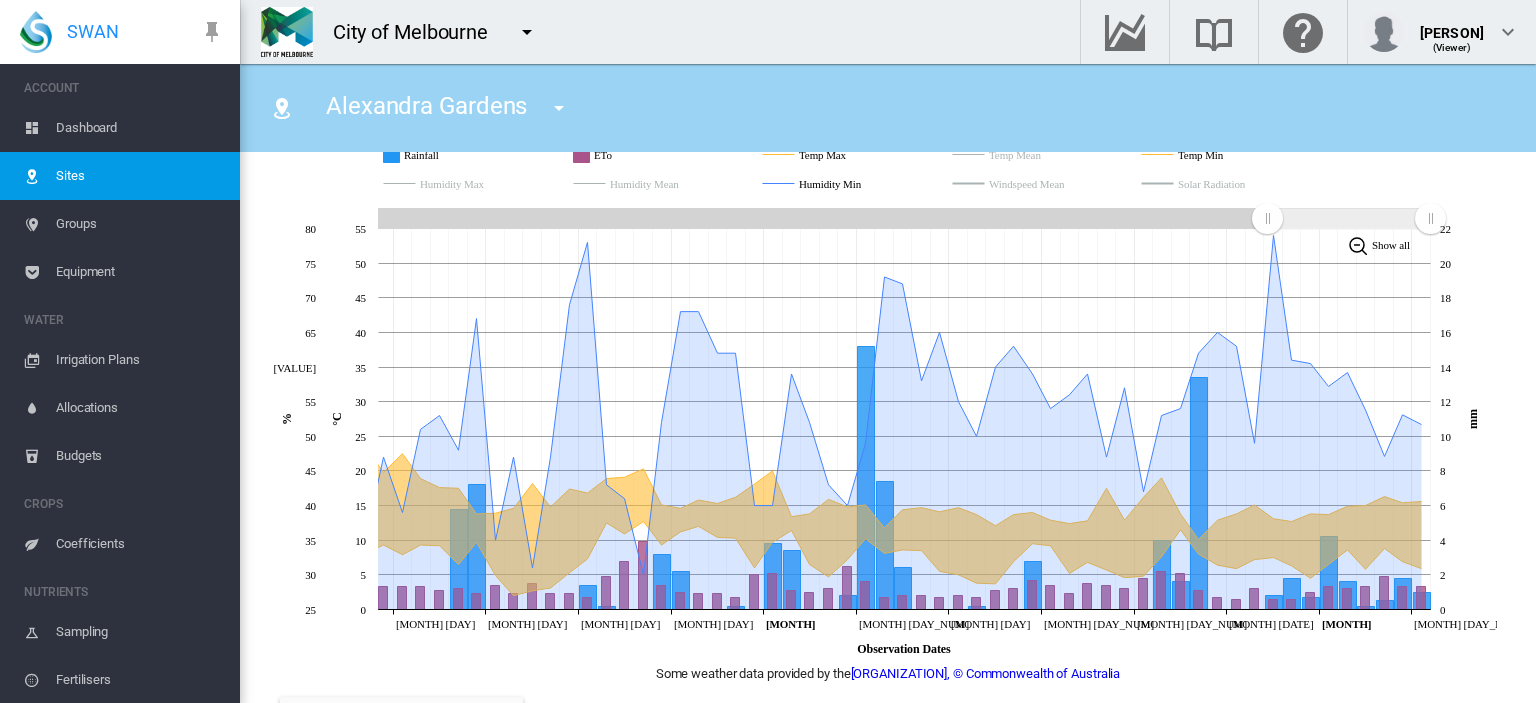 scroll, scrollTop: 155, scrollLeft: 0, axis: vertical 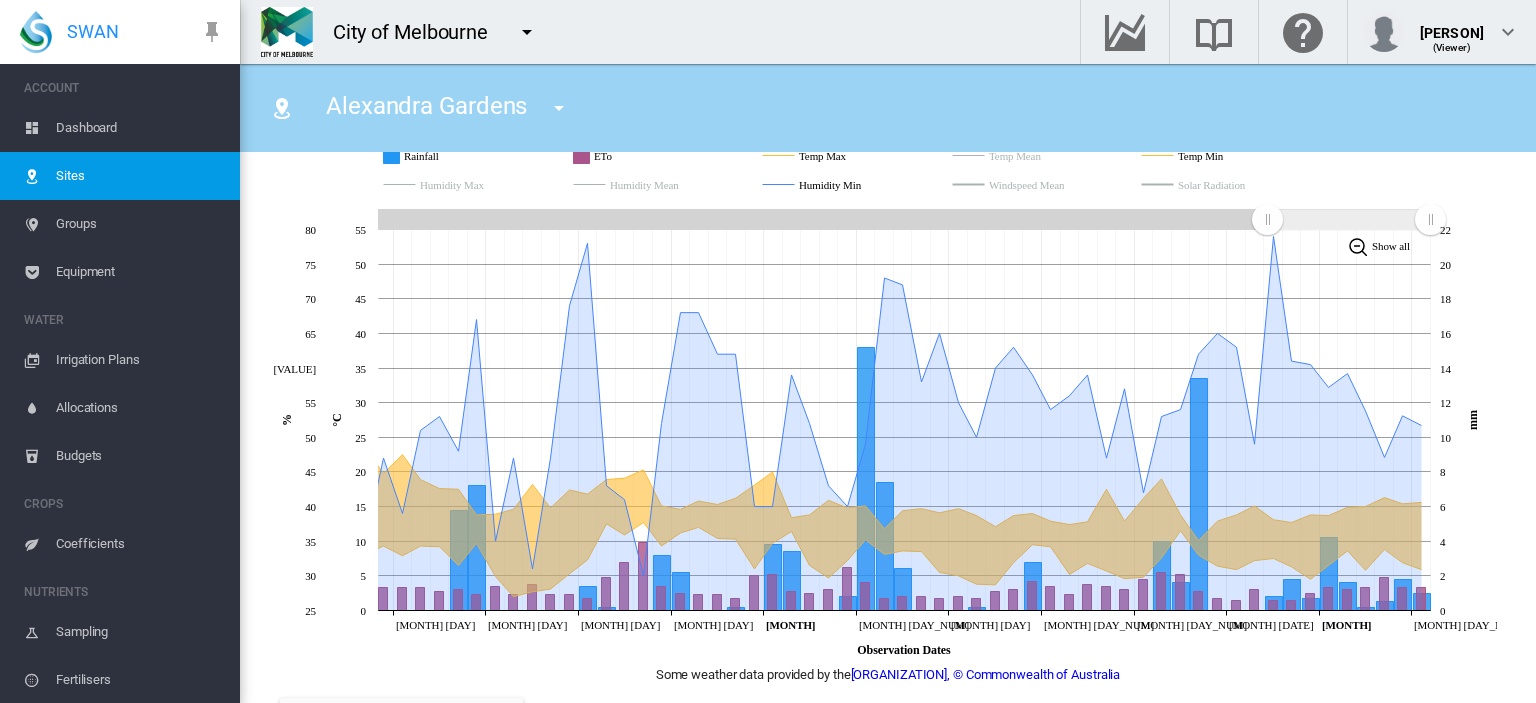 click at bounding box center [860, 185] 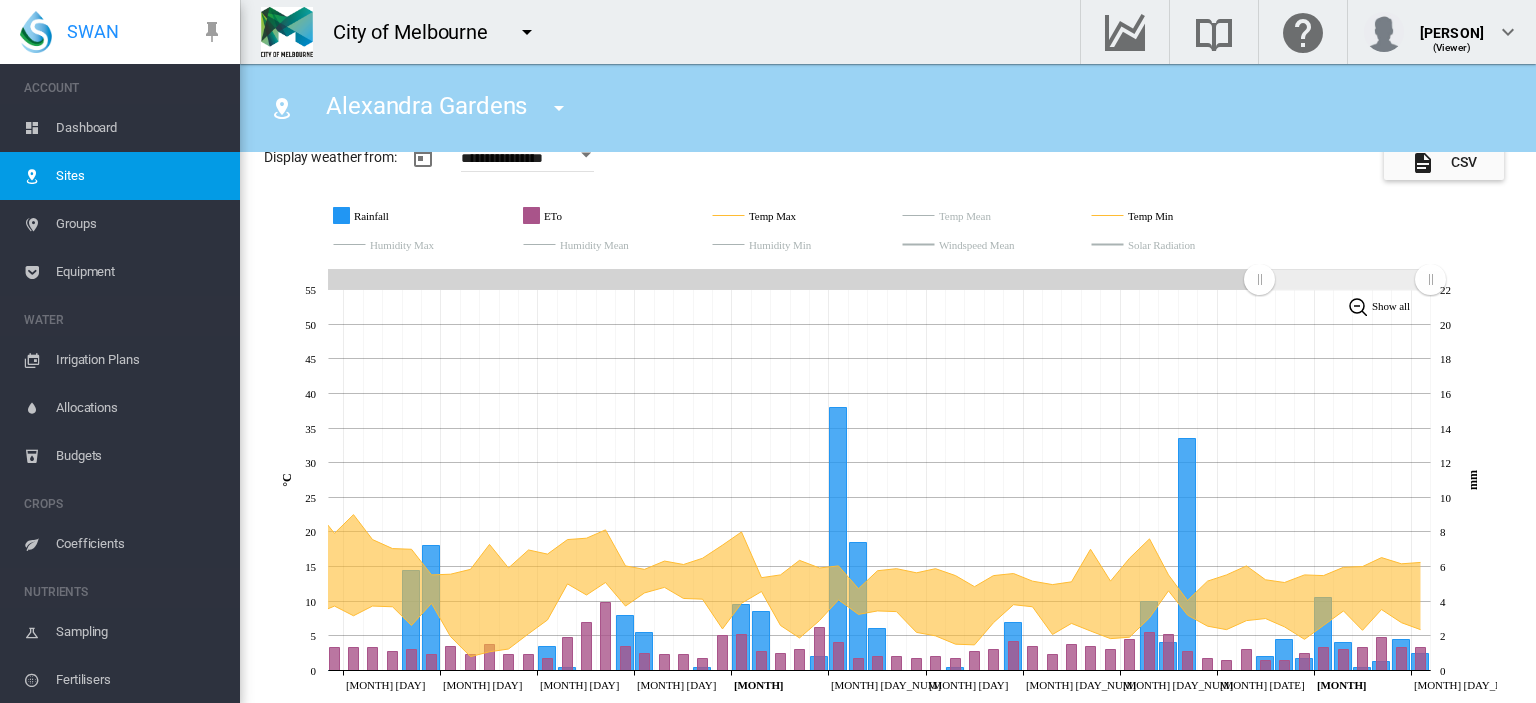 scroll, scrollTop: 94, scrollLeft: 0, axis: vertical 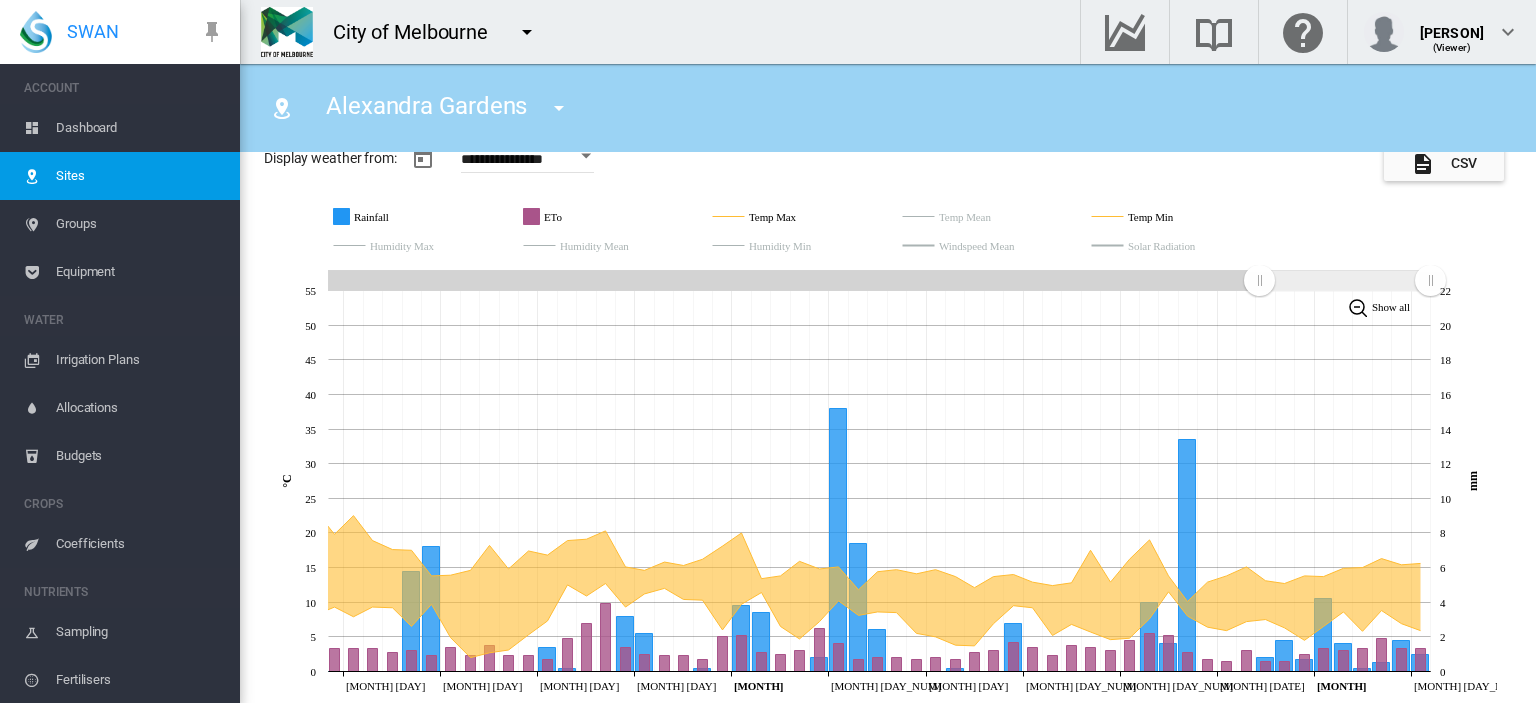 click at bounding box center [1010, 246] 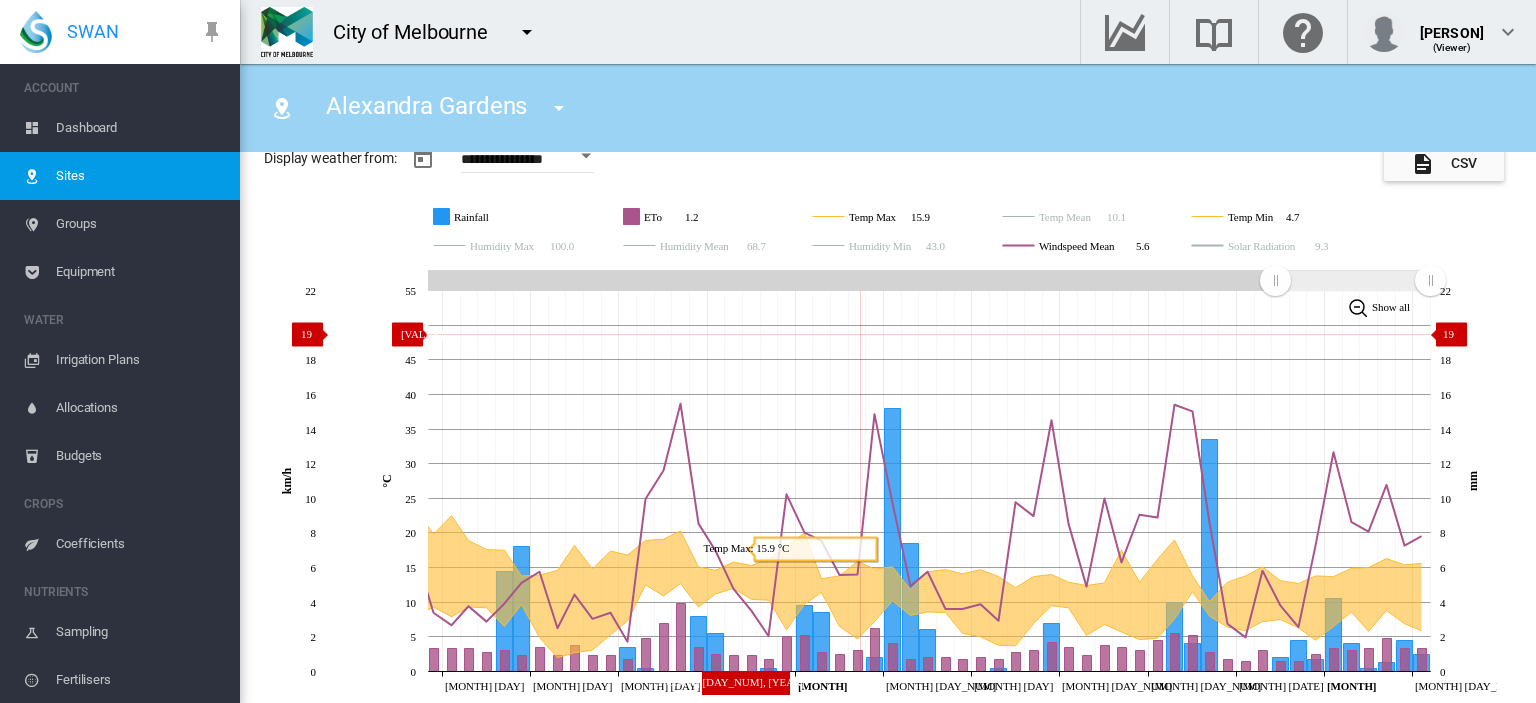 scroll, scrollTop: 180, scrollLeft: 0, axis: vertical 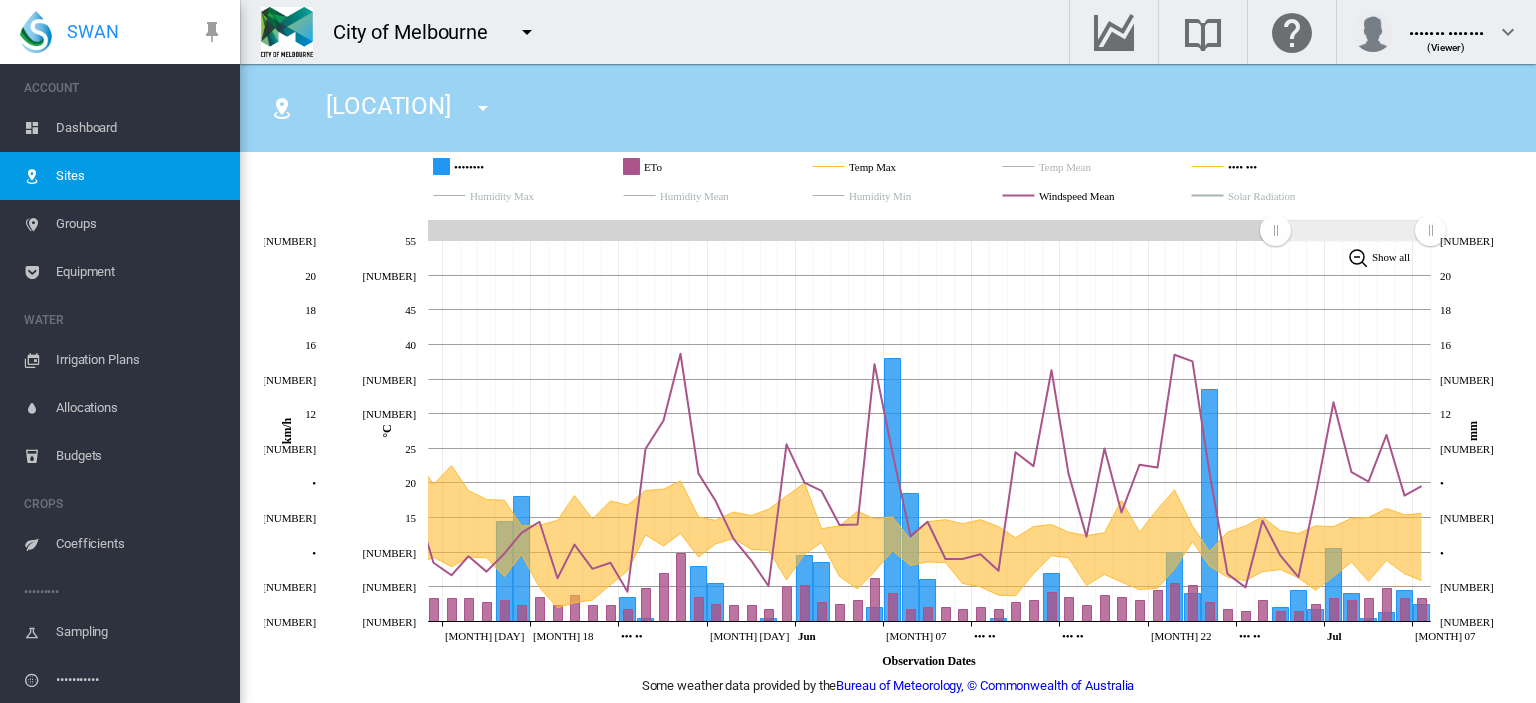 click at bounding box center (1110, 196) 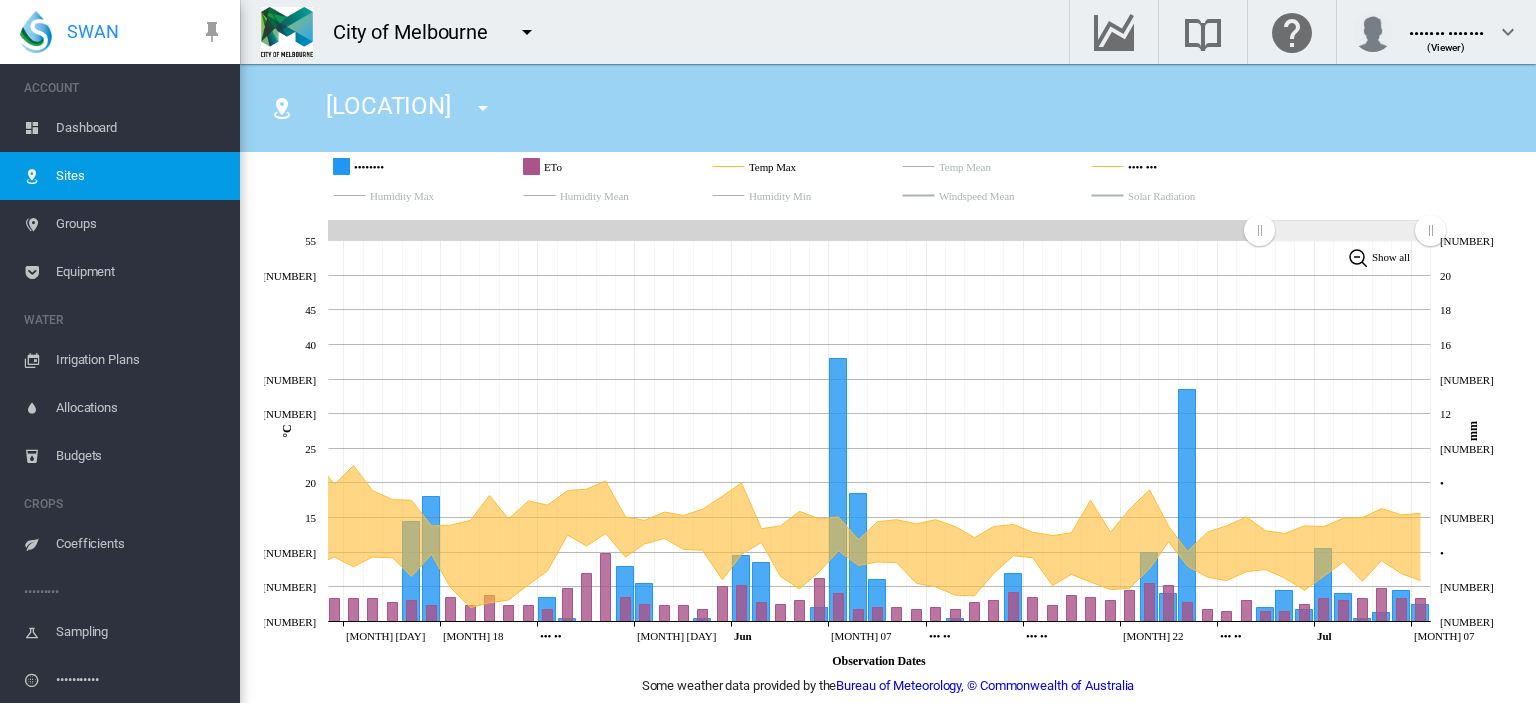 click at bounding box center (1194, 196) 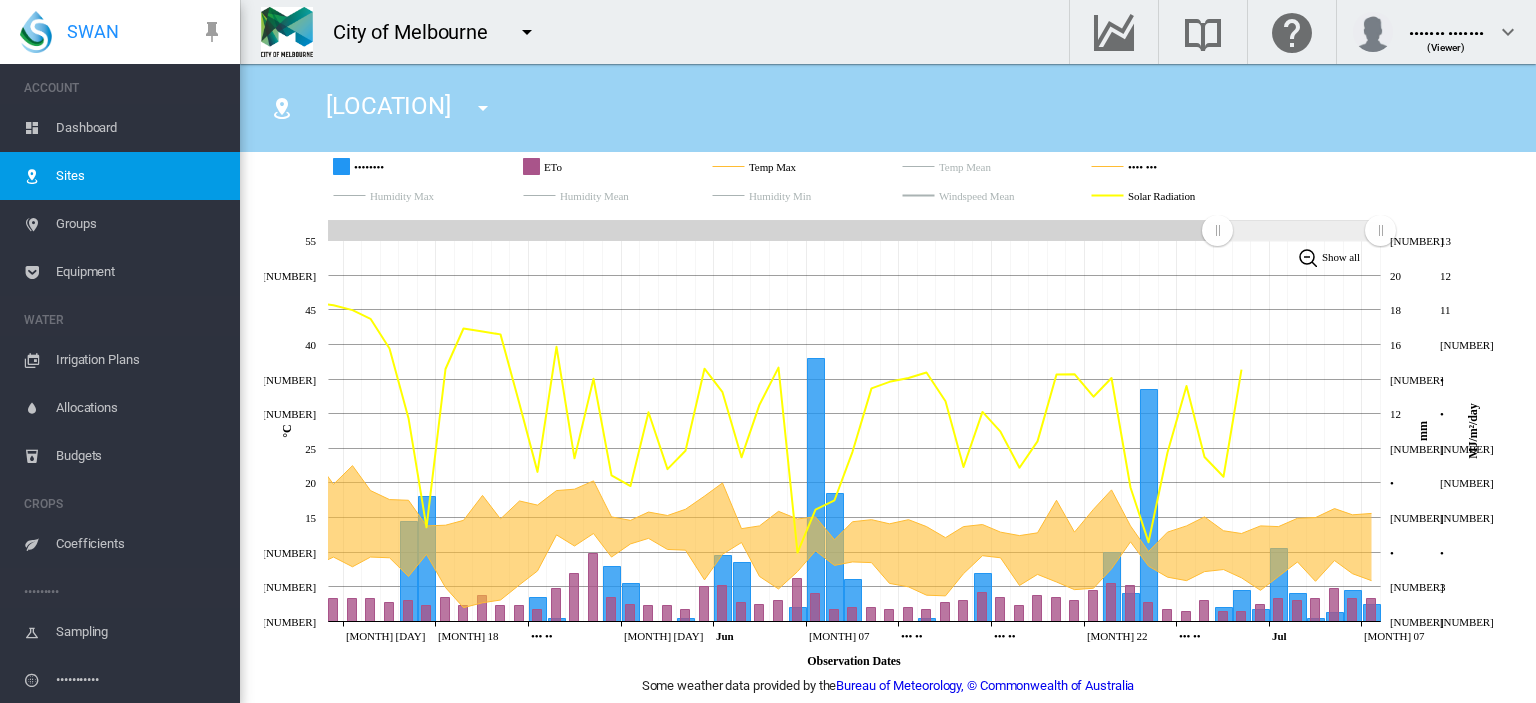 click at bounding box center (1194, 196) 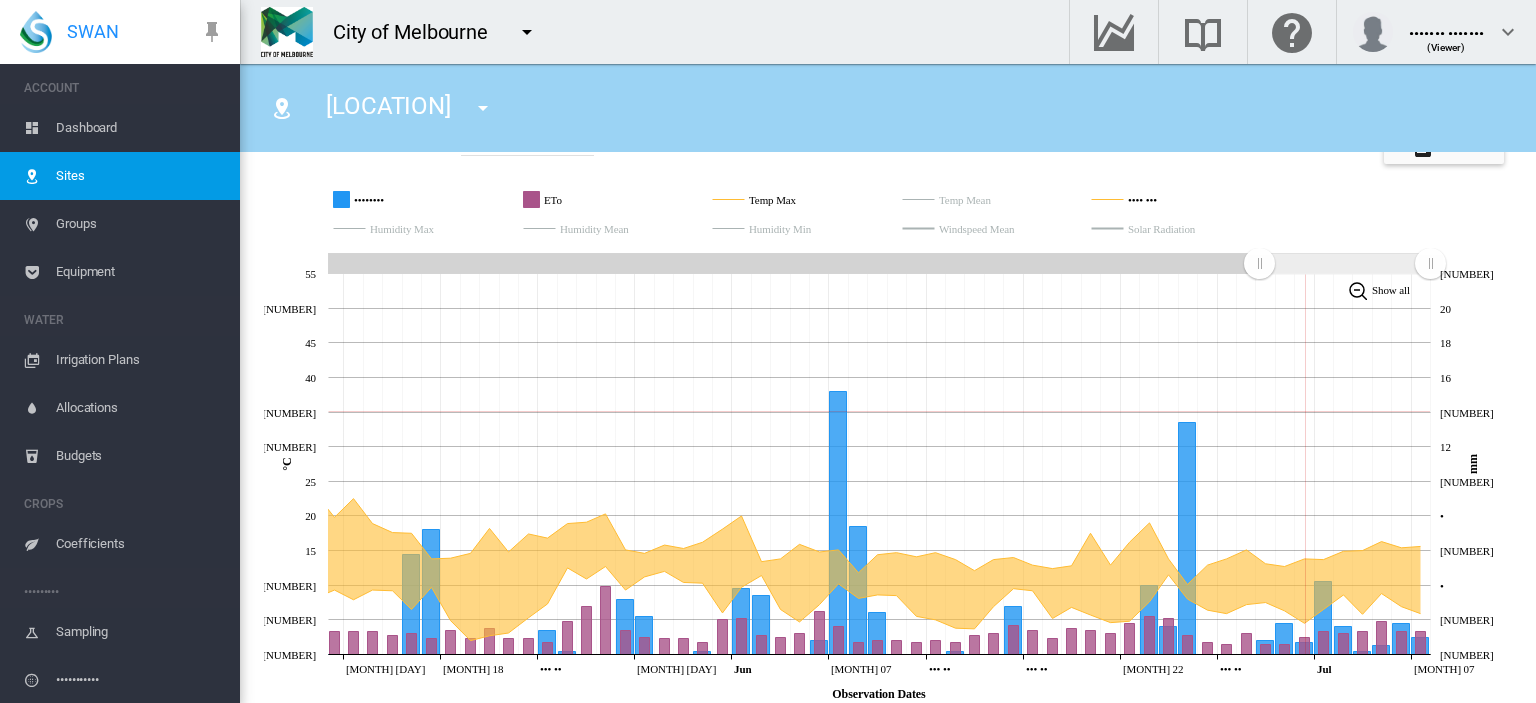 scroll, scrollTop: 110, scrollLeft: 0, axis: vertical 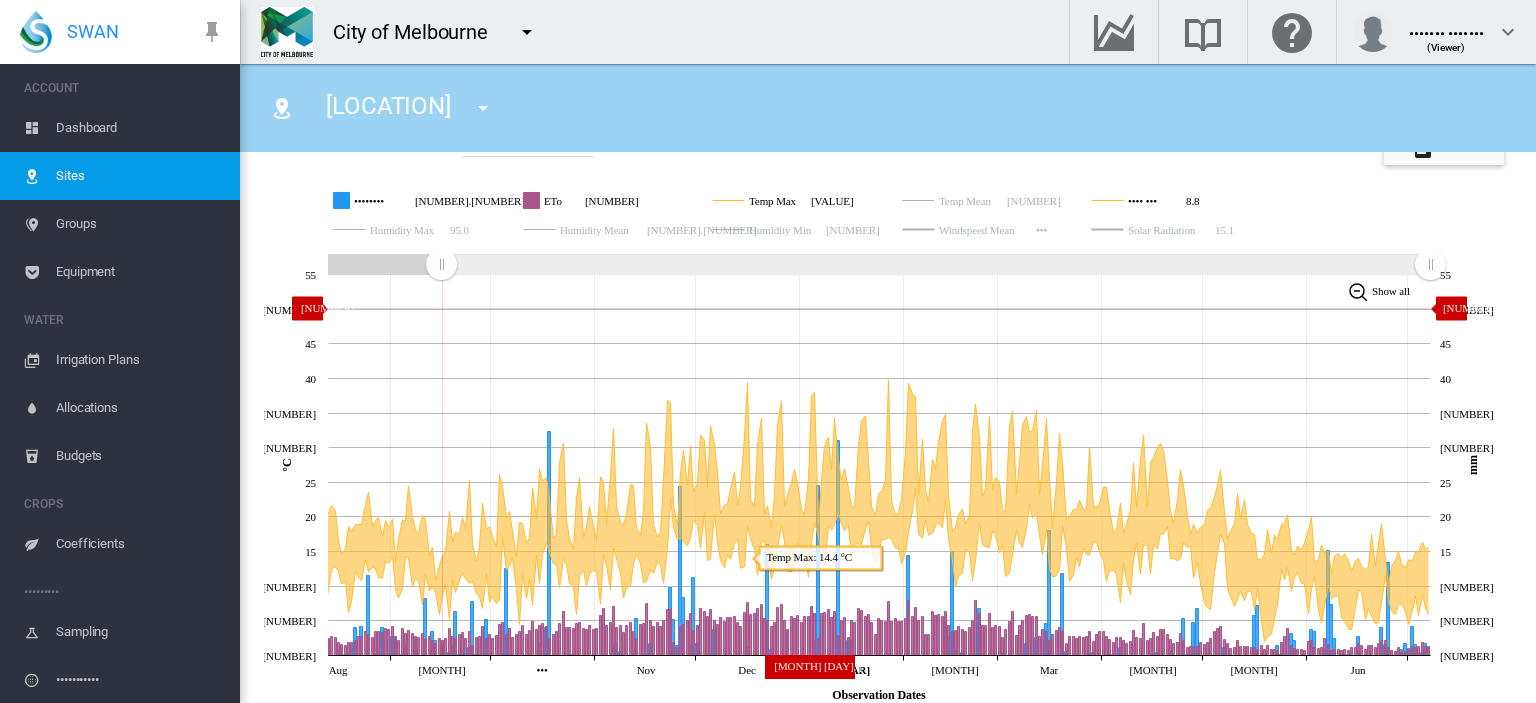 drag, startPoint x: 1260, startPoint y: 264, endPoint x: 552, endPoint y: 309, distance: 709.42865 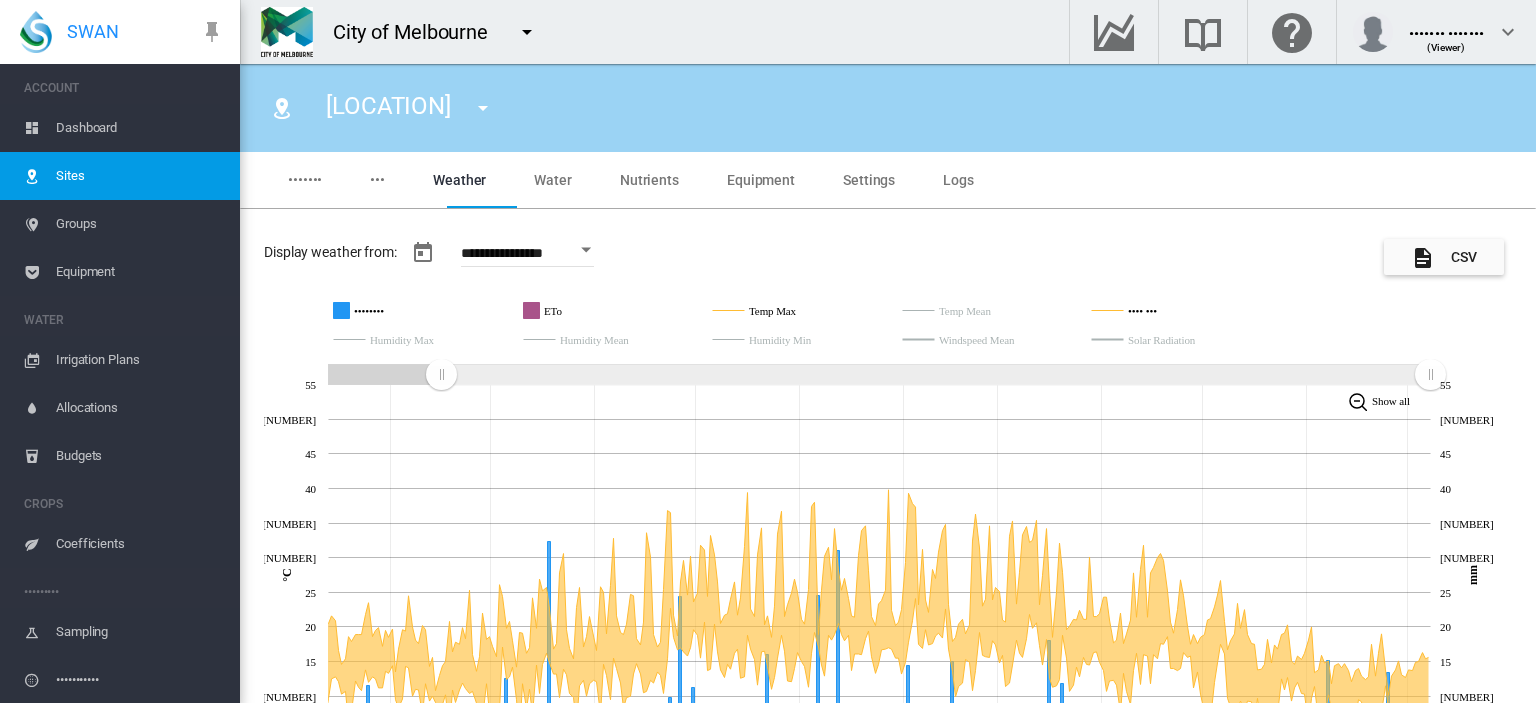 scroll, scrollTop: 158, scrollLeft: 0, axis: vertical 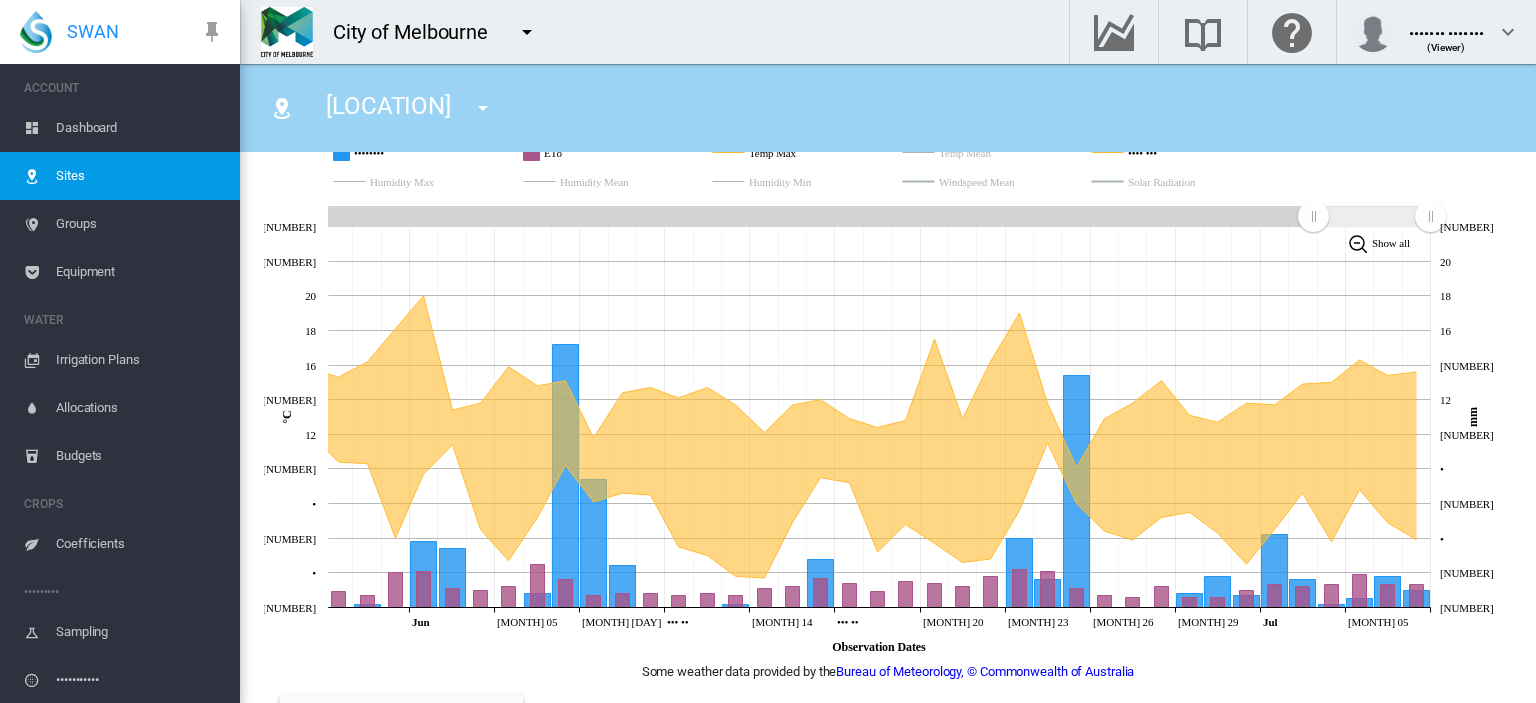 drag, startPoint x: 445, startPoint y: 221, endPoint x: 1313, endPoint y: 216, distance: 868.0144 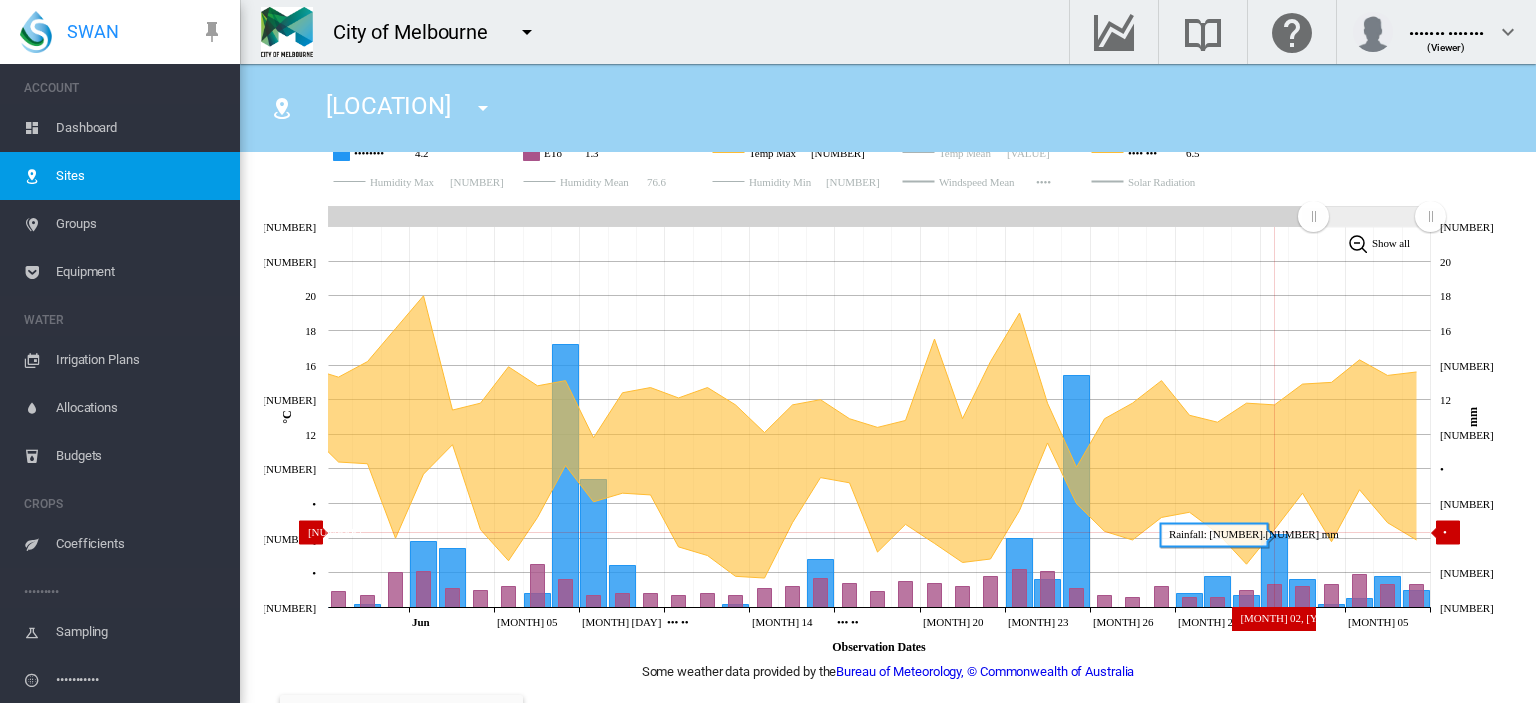 click at bounding box center [864, 506] 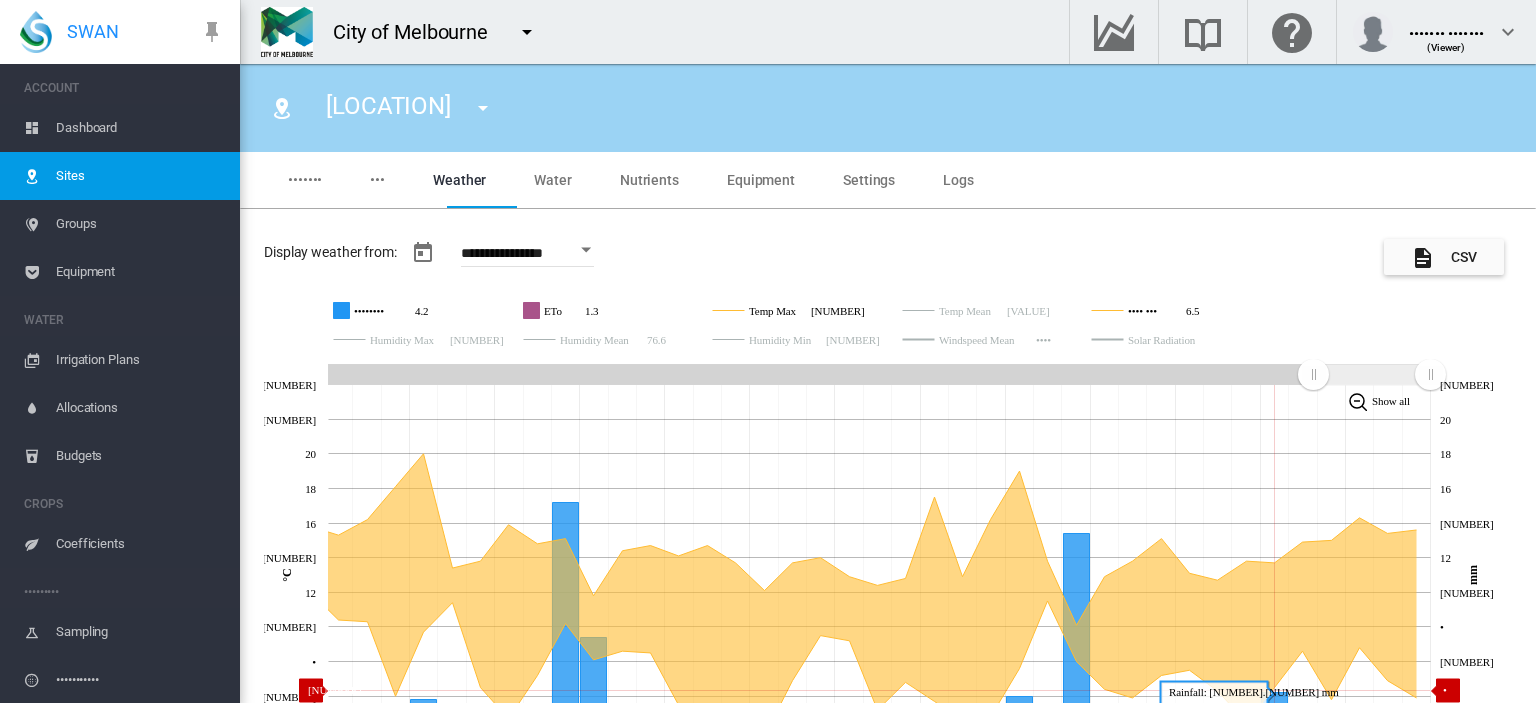 scroll, scrollTop: 0, scrollLeft: 0, axis: both 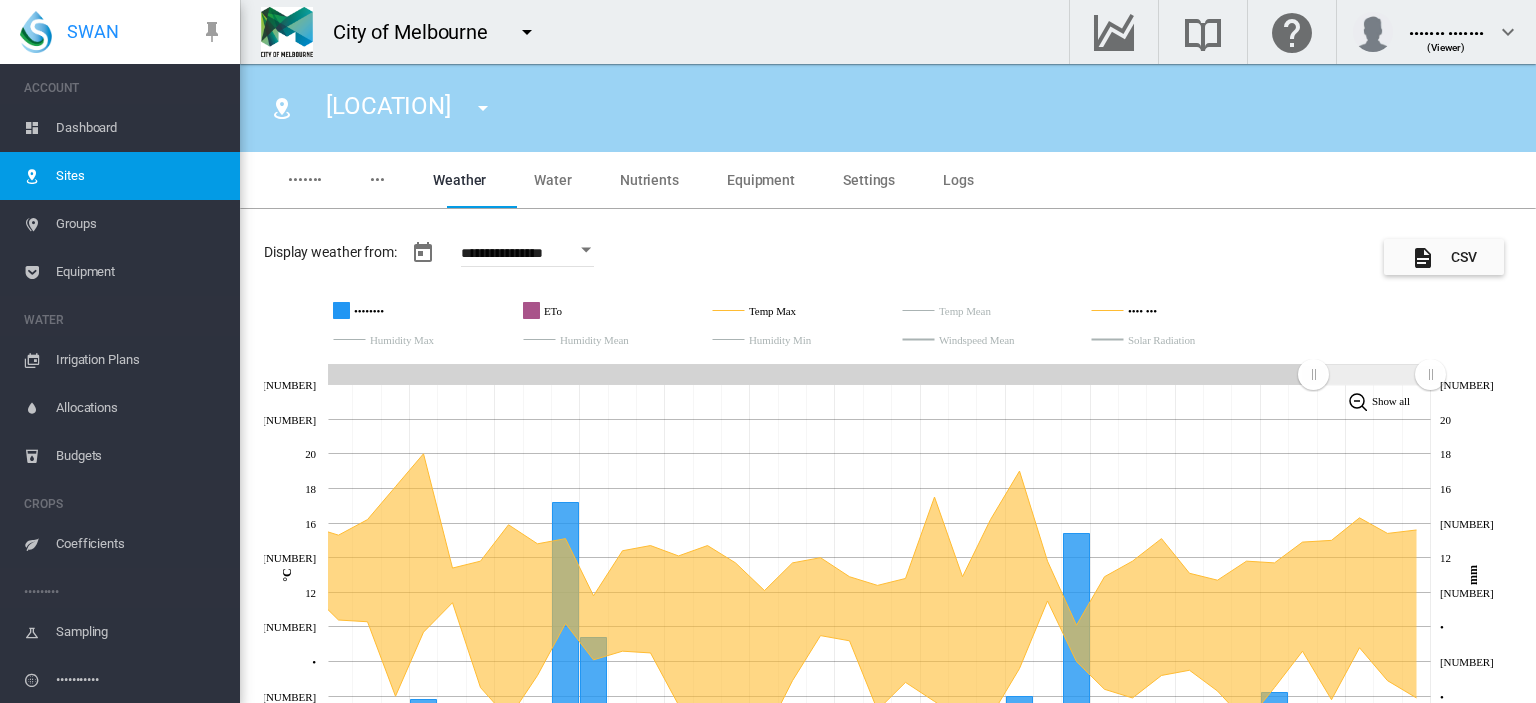 click on "Water" at bounding box center (553, 180) 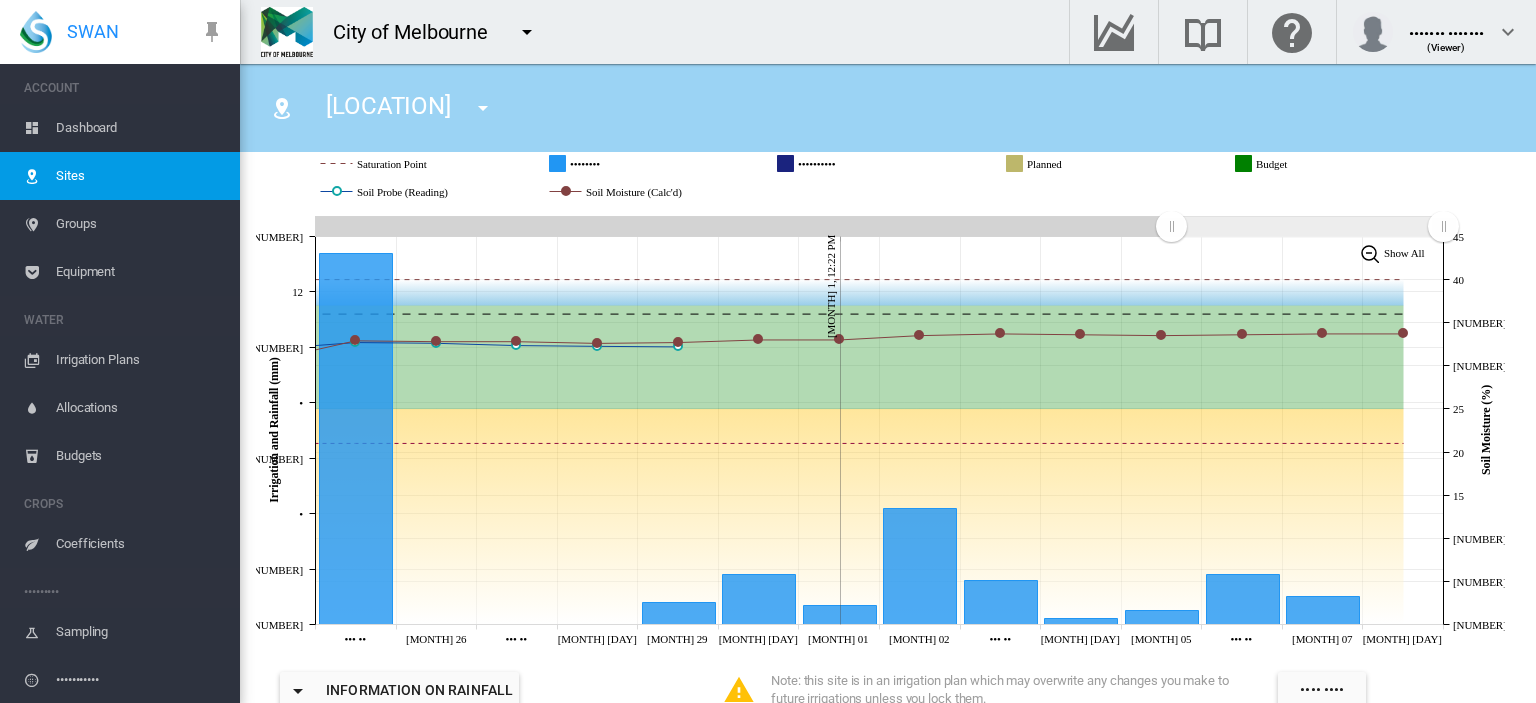 scroll, scrollTop: 279, scrollLeft: 0, axis: vertical 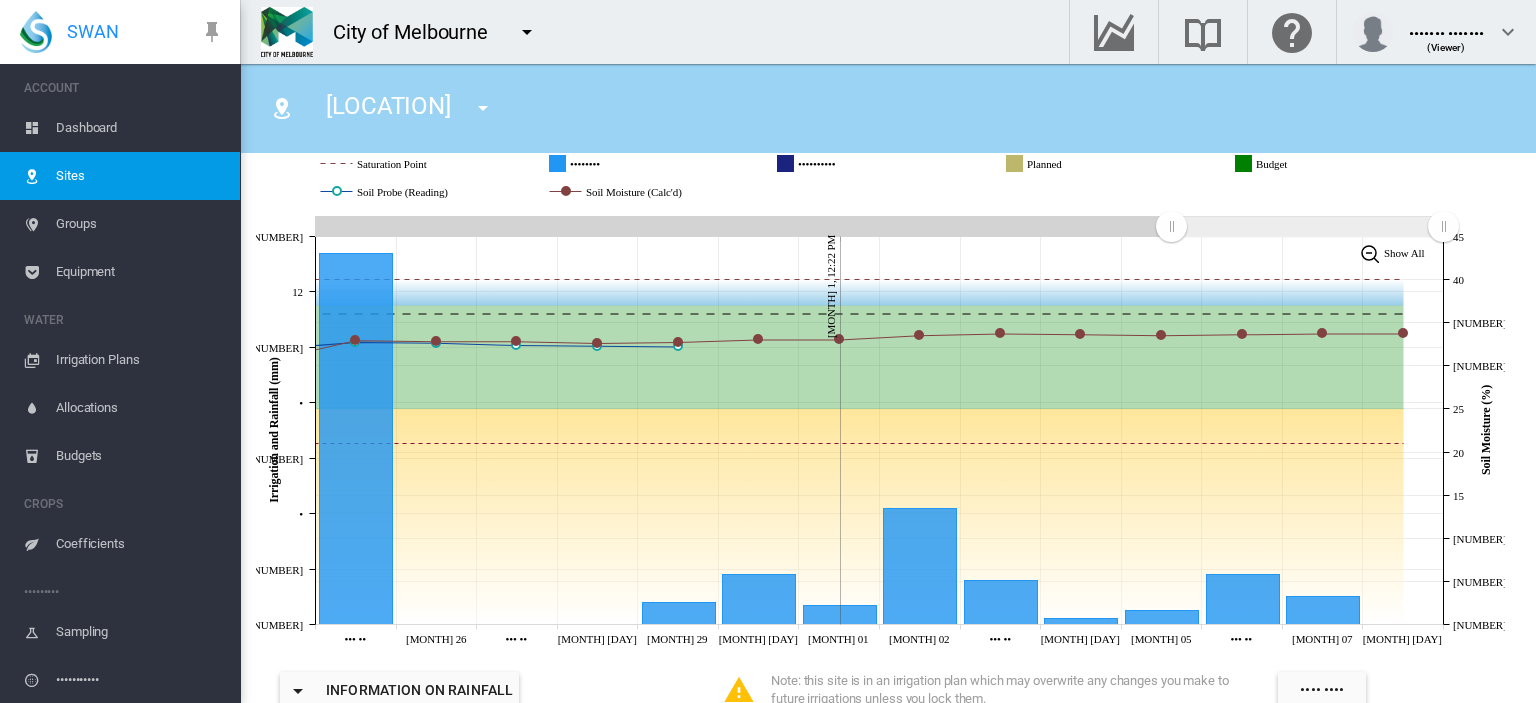 click at bounding box center [880, 226] 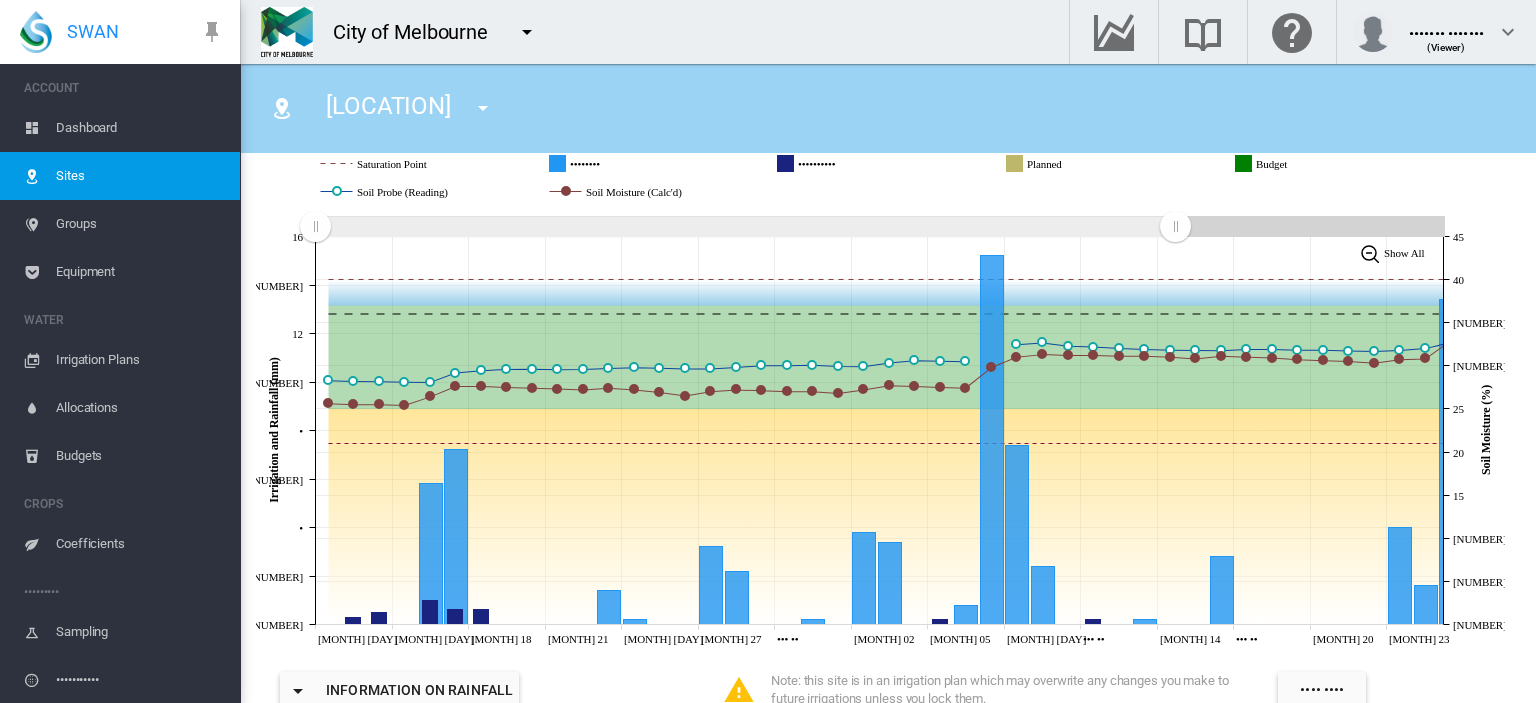 drag, startPoint x: 887, startPoint y: 251, endPoint x: 303, endPoint y: 267, distance: 584.2191 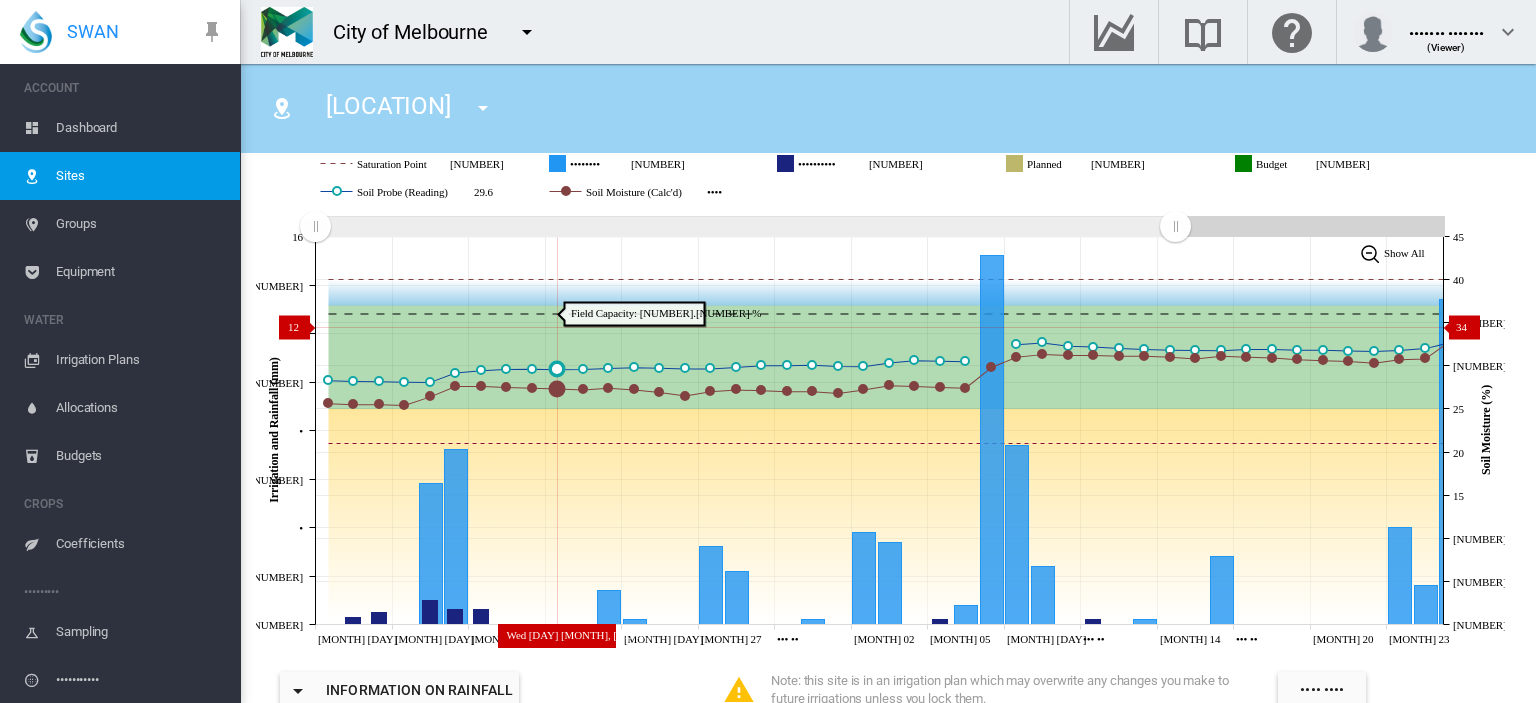 click at bounding box center [915, 356] 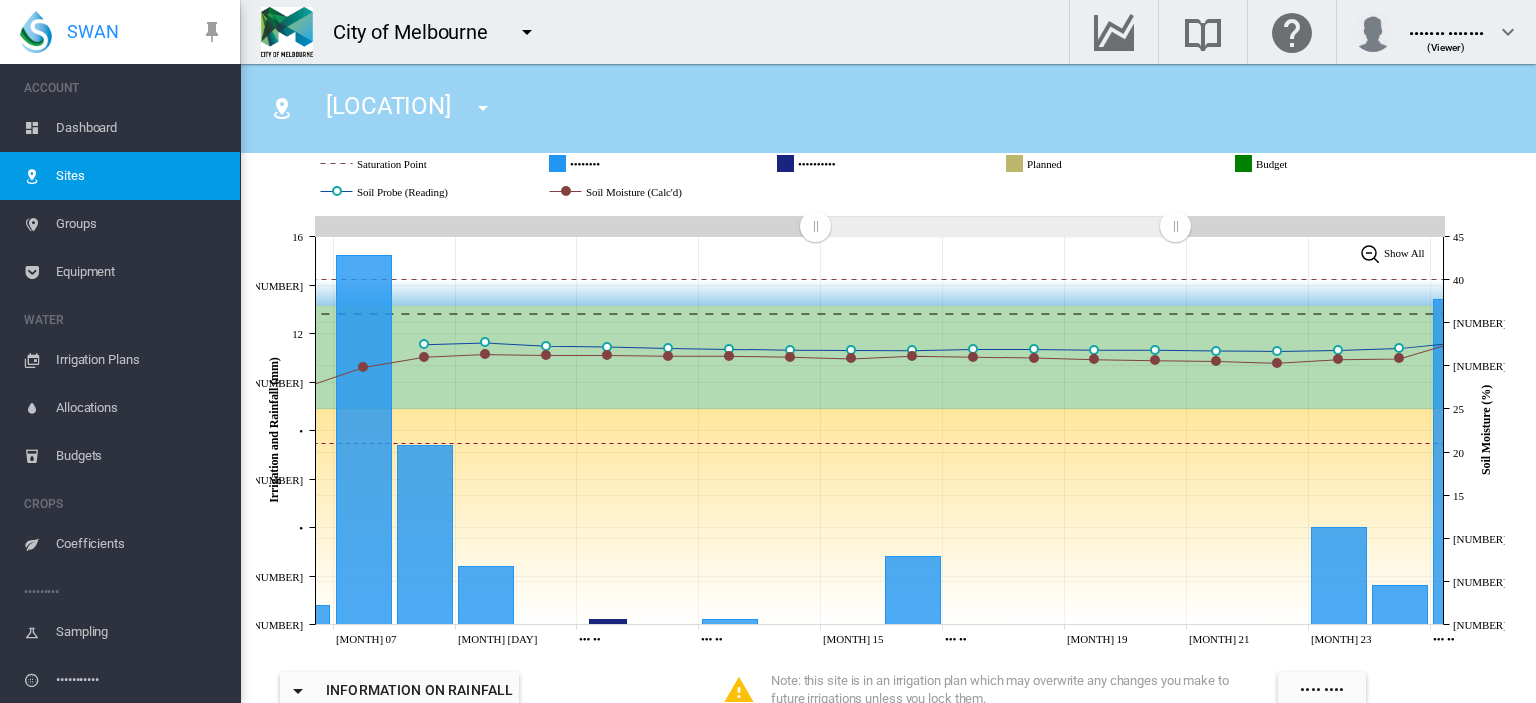 drag, startPoint x: 312, startPoint y: 247, endPoint x: 815, endPoint y: 225, distance: 503.4809 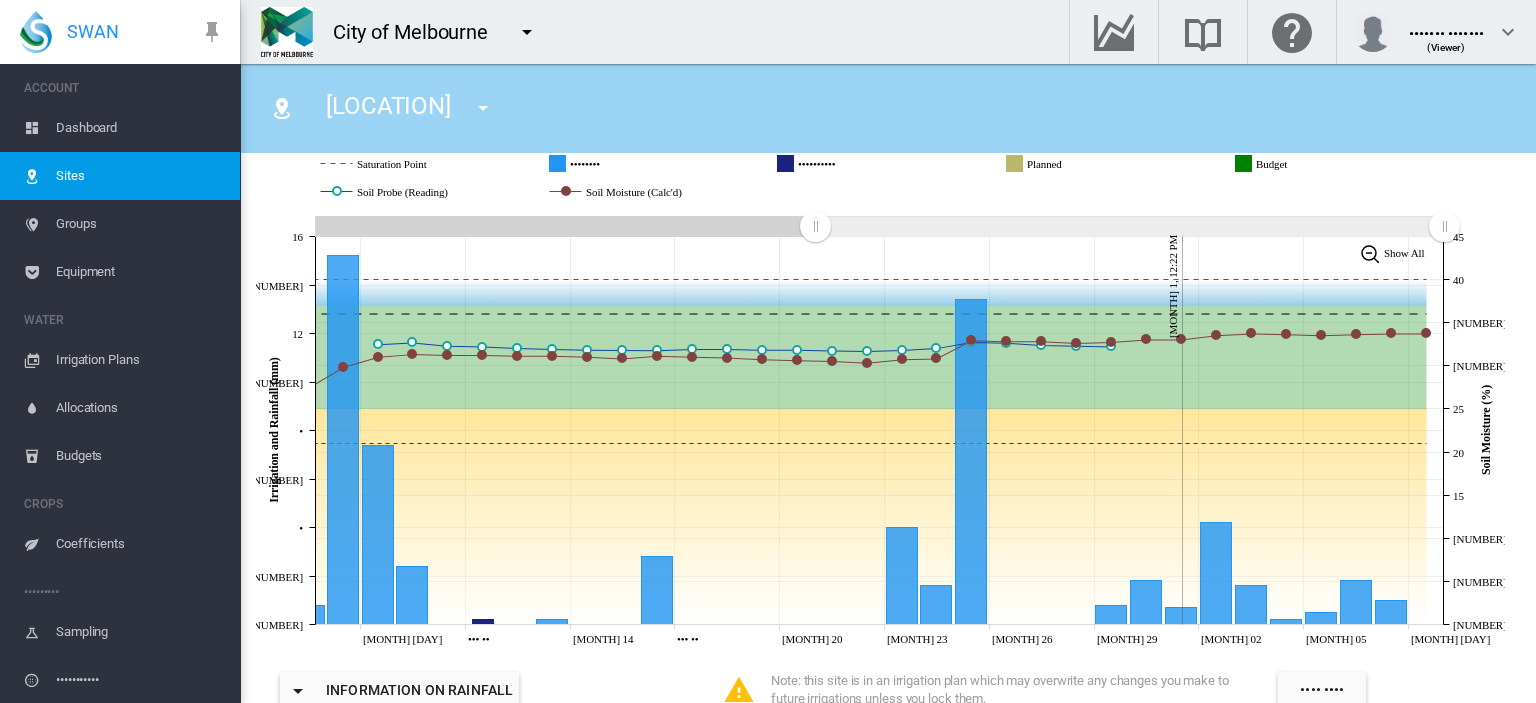 drag, startPoint x: 1181, startPoint y: 247, endPoint x: 1456, endPoint y: 233, distance: 275.35614 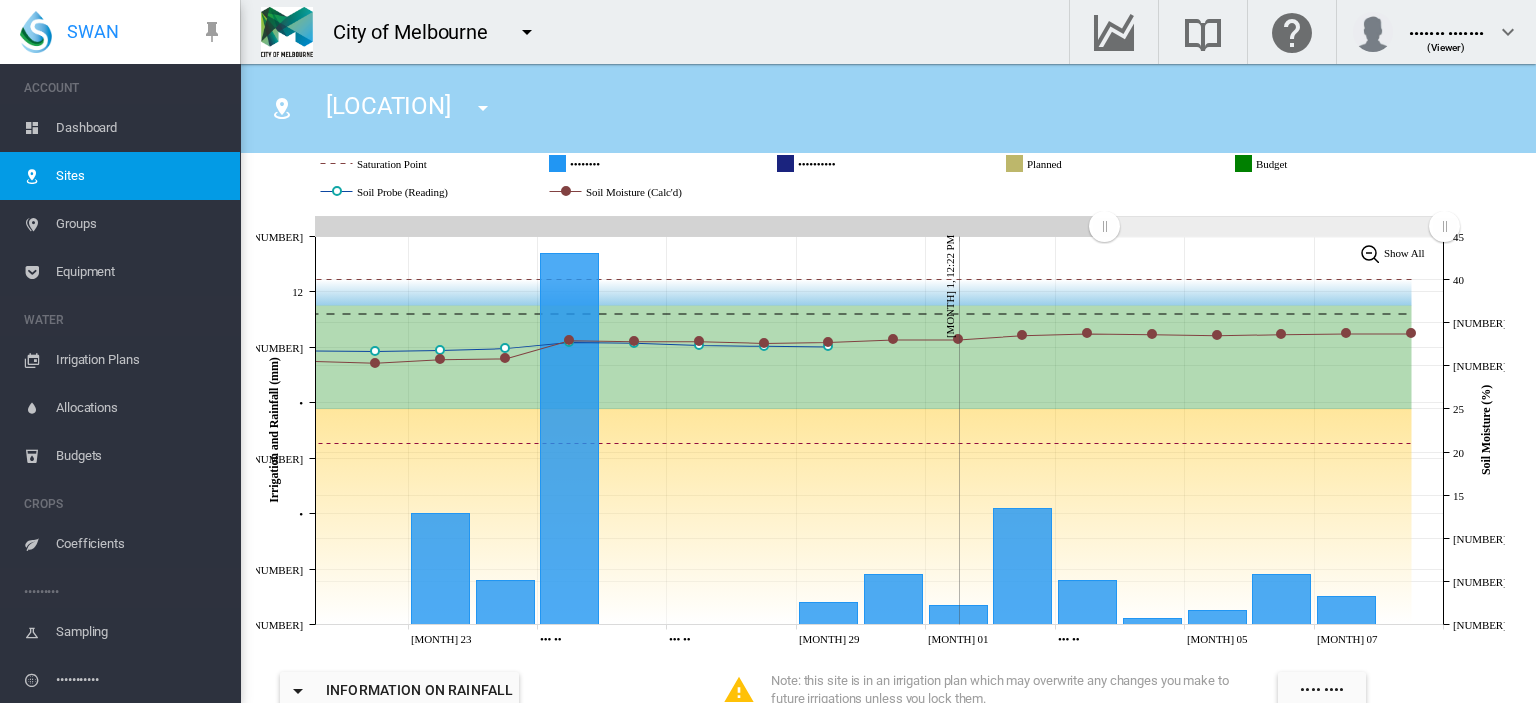 drag, startPoint x: 811, startPoint y: 246, endPoint x: 1104, endPoint y: 238, distance: 293.1092 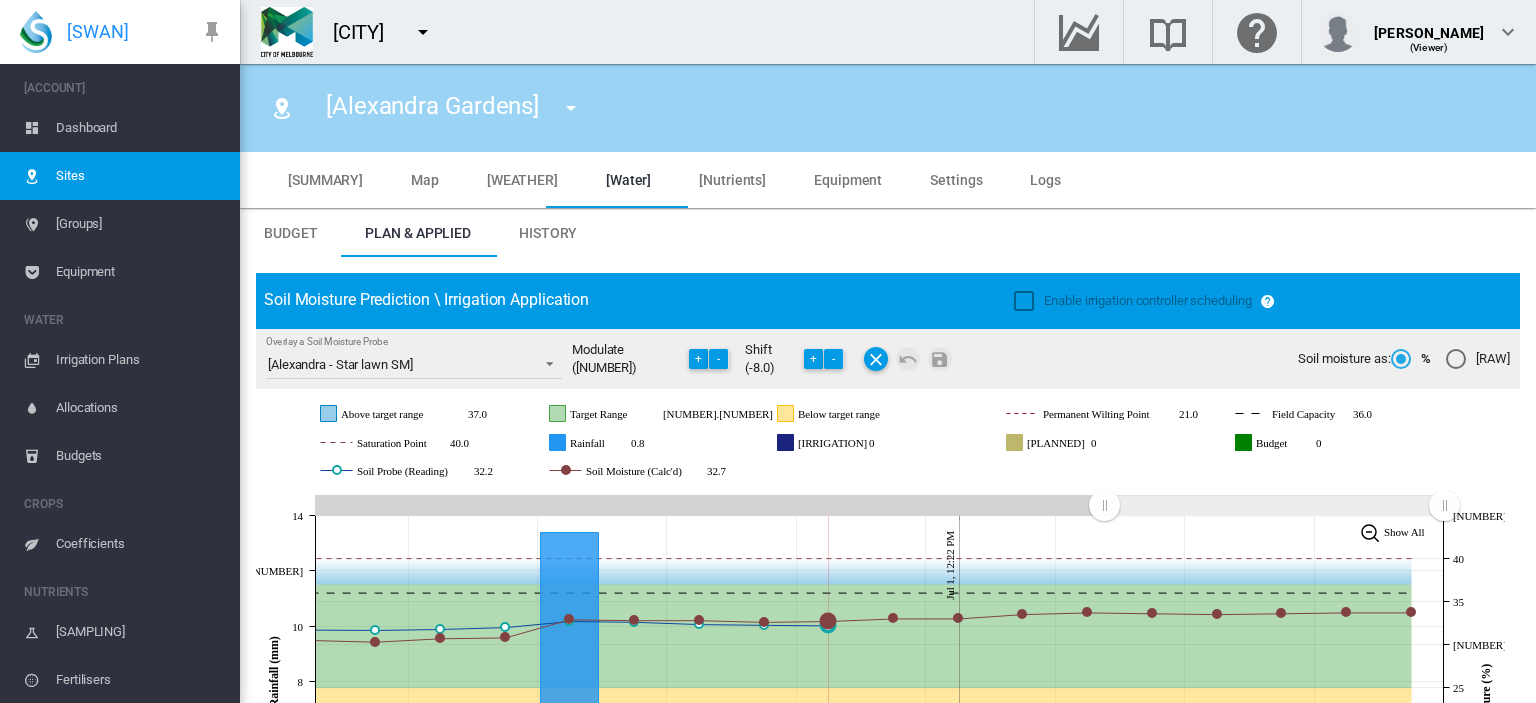scroll, scrollTop: 0, scrollLeft: 0, axis: both 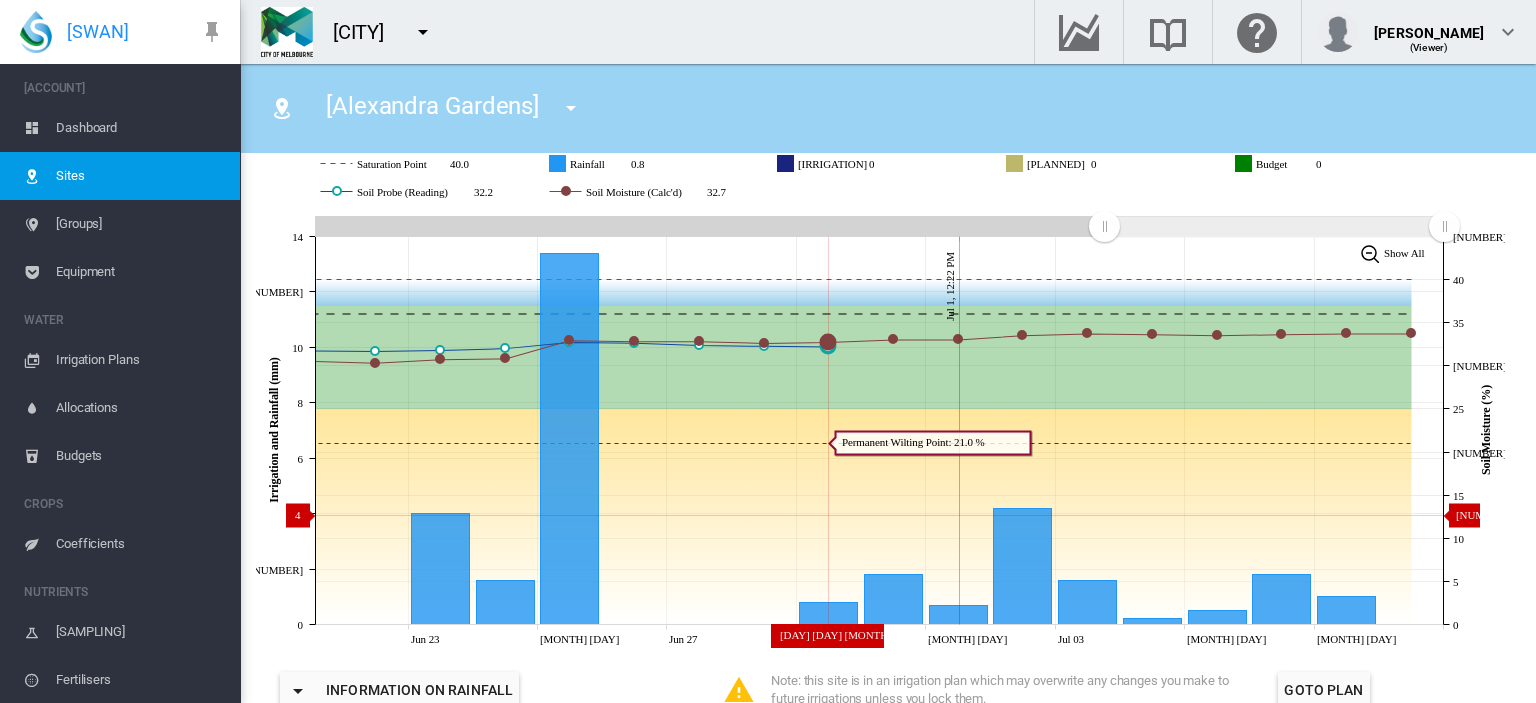 click at bounding box center (829, 517) 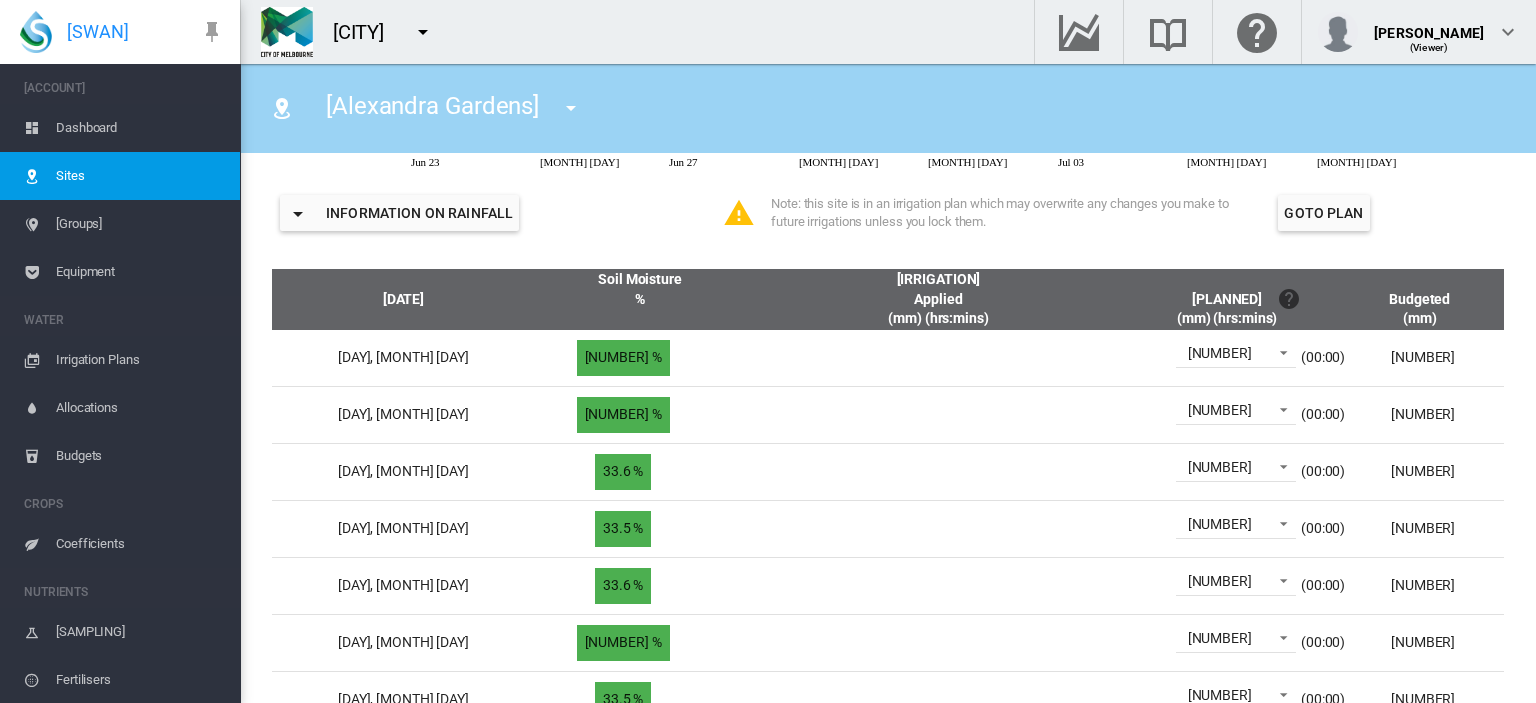 scroll, scrollTop: 755, scrollLeft: 0, axis: vertical 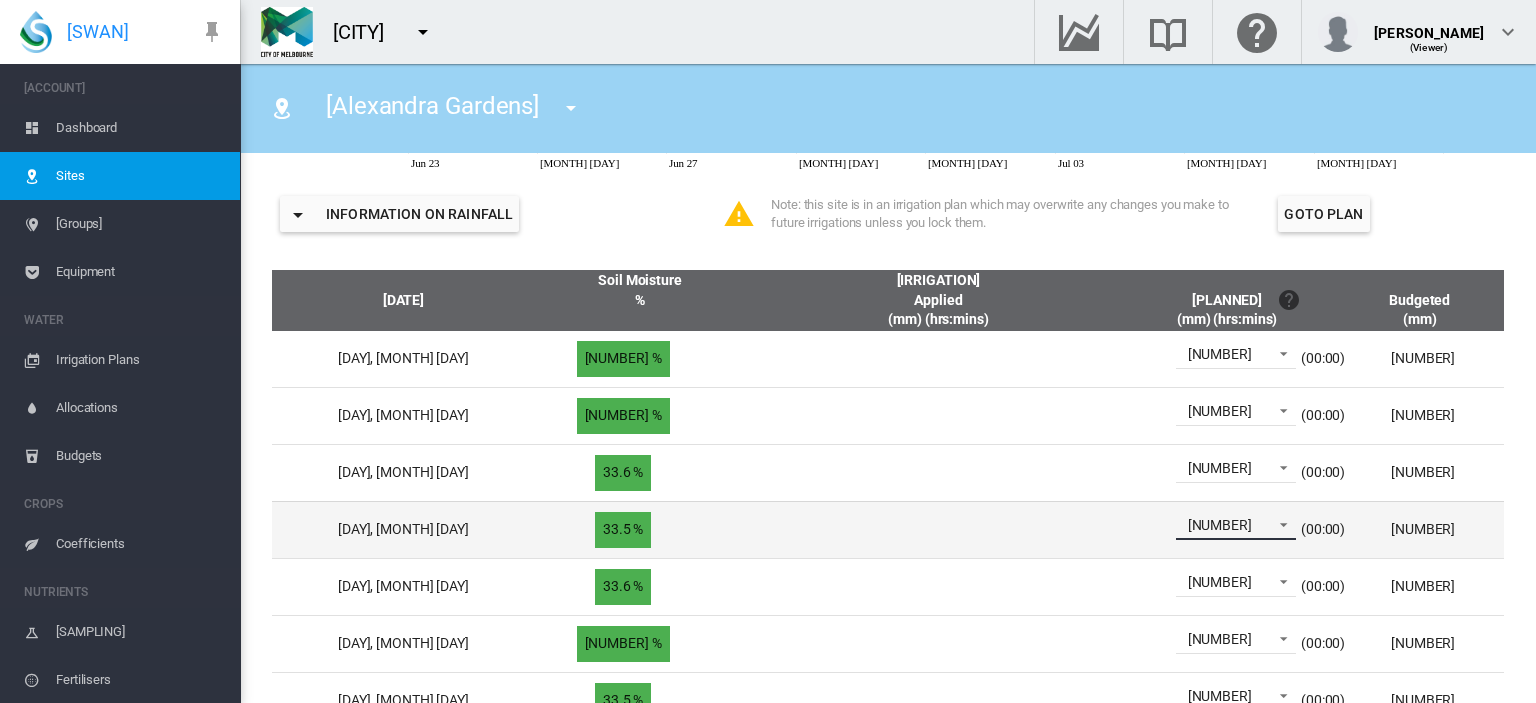 drag, startPoint x: 1159, startPoint y: 555, endPoint x: 1110, endPoint y: 557, distance: 49.0408 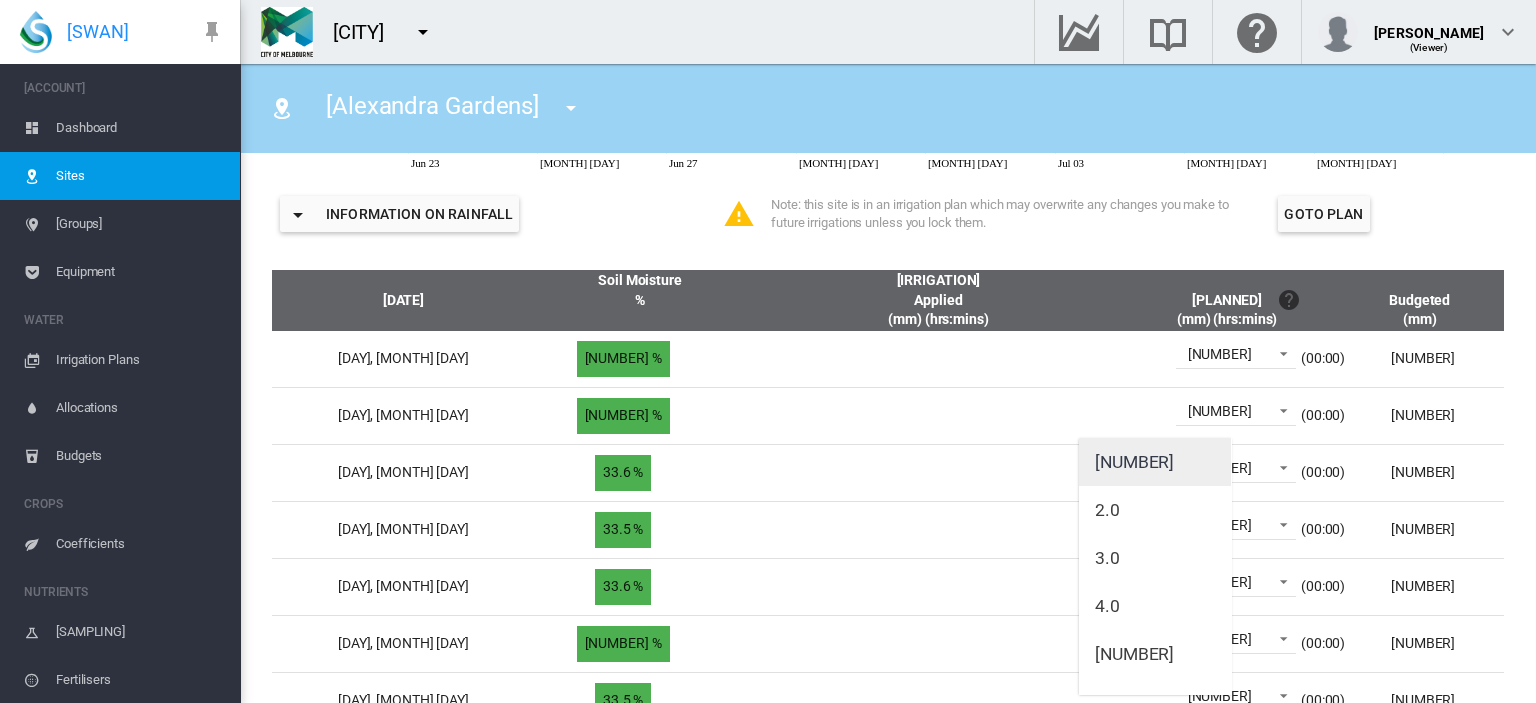 type 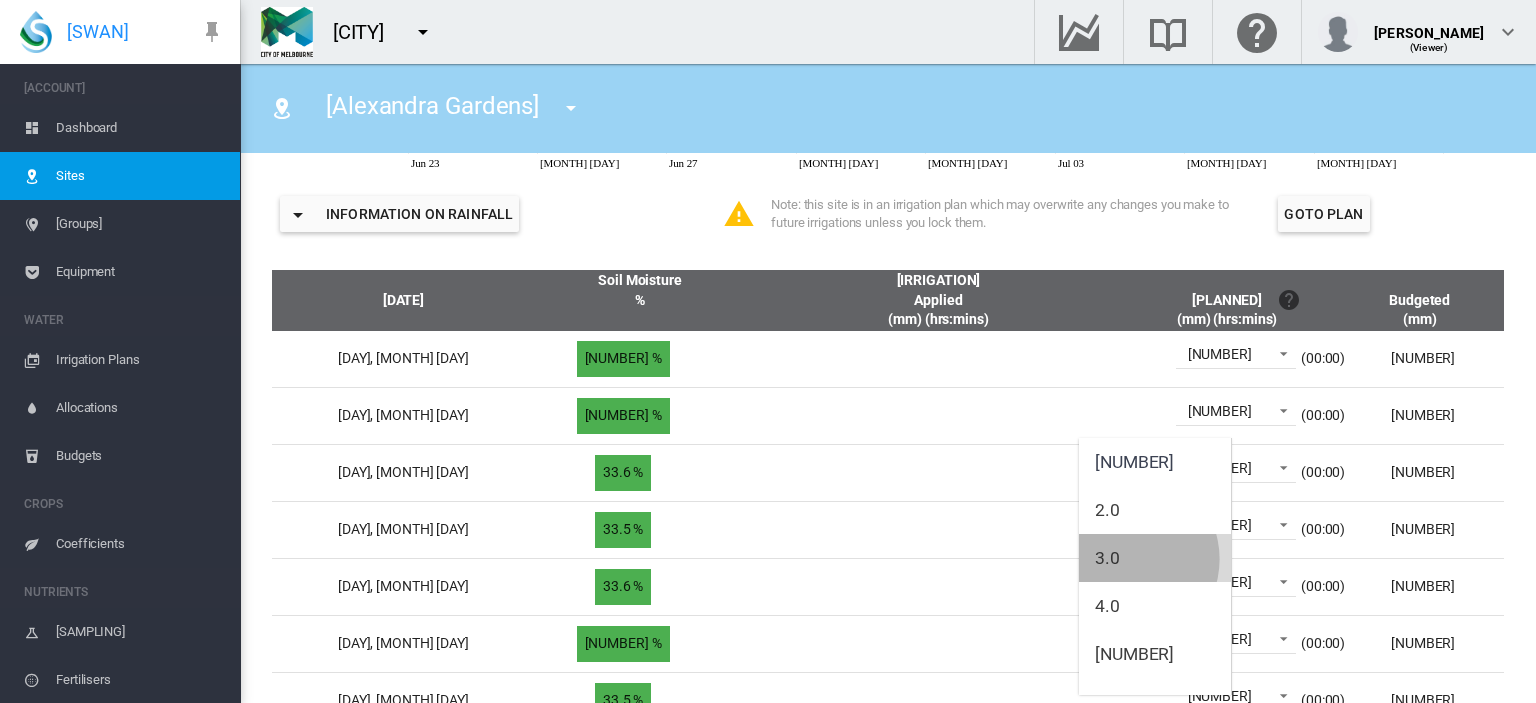 click on "3.0" at bounding box center [1155, 558] 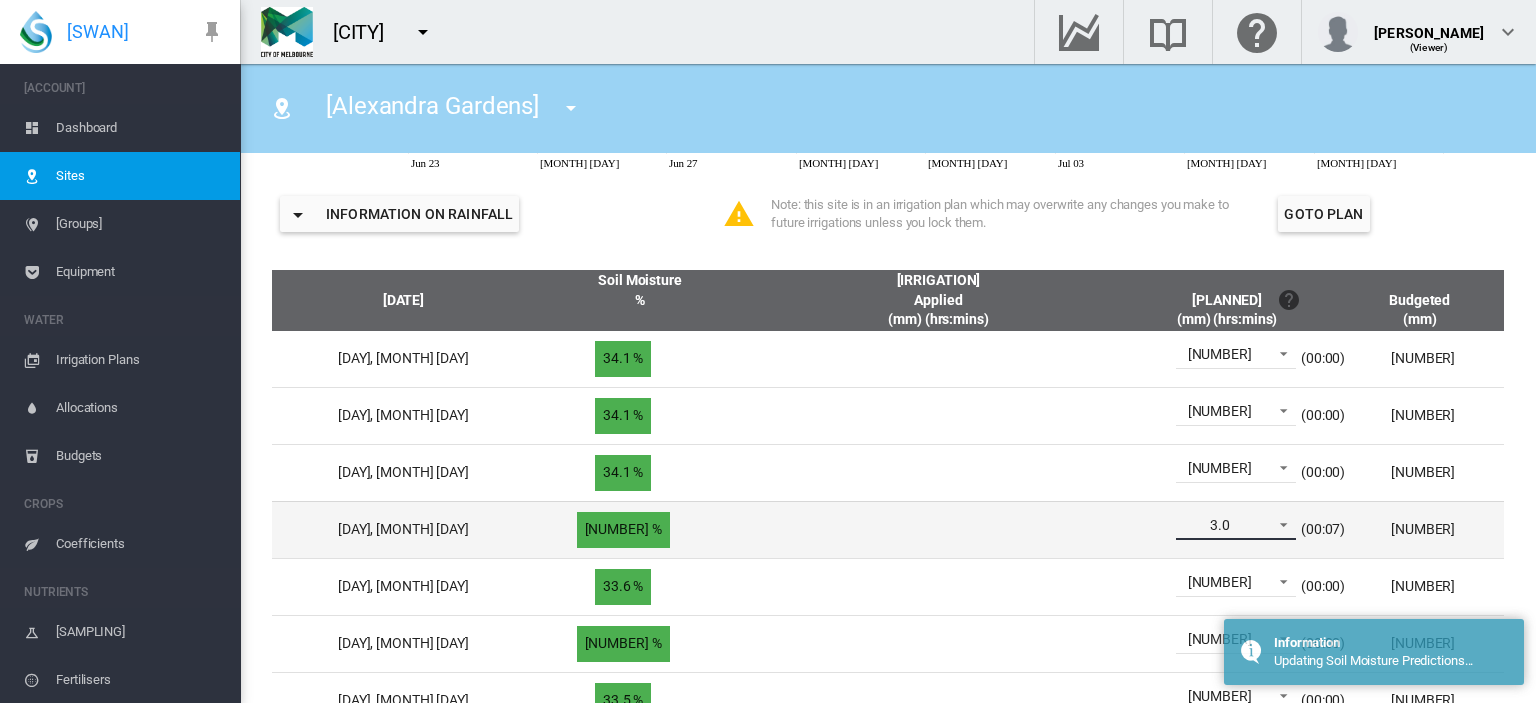 click on "3.0" at bounding box center [1220, 526] 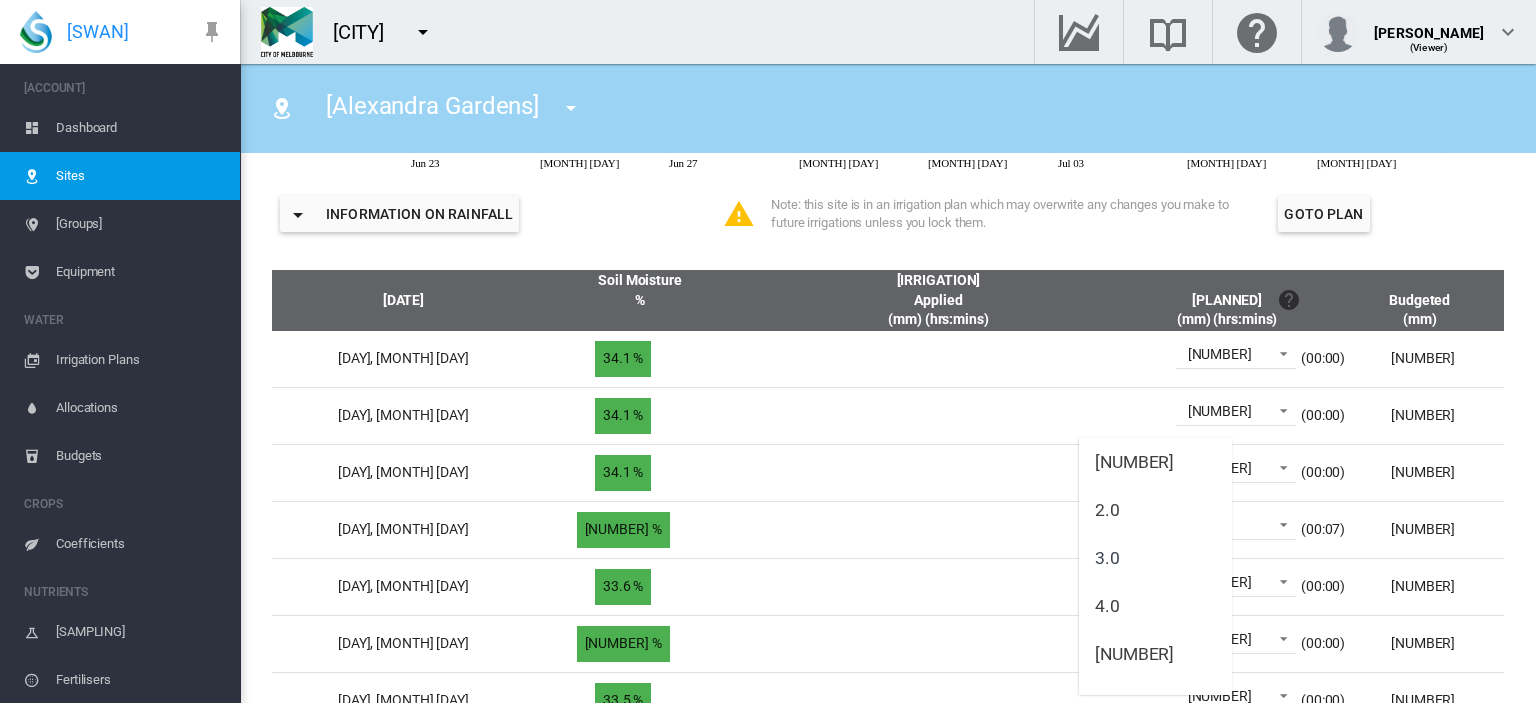 click at bounding box center (768, 351) 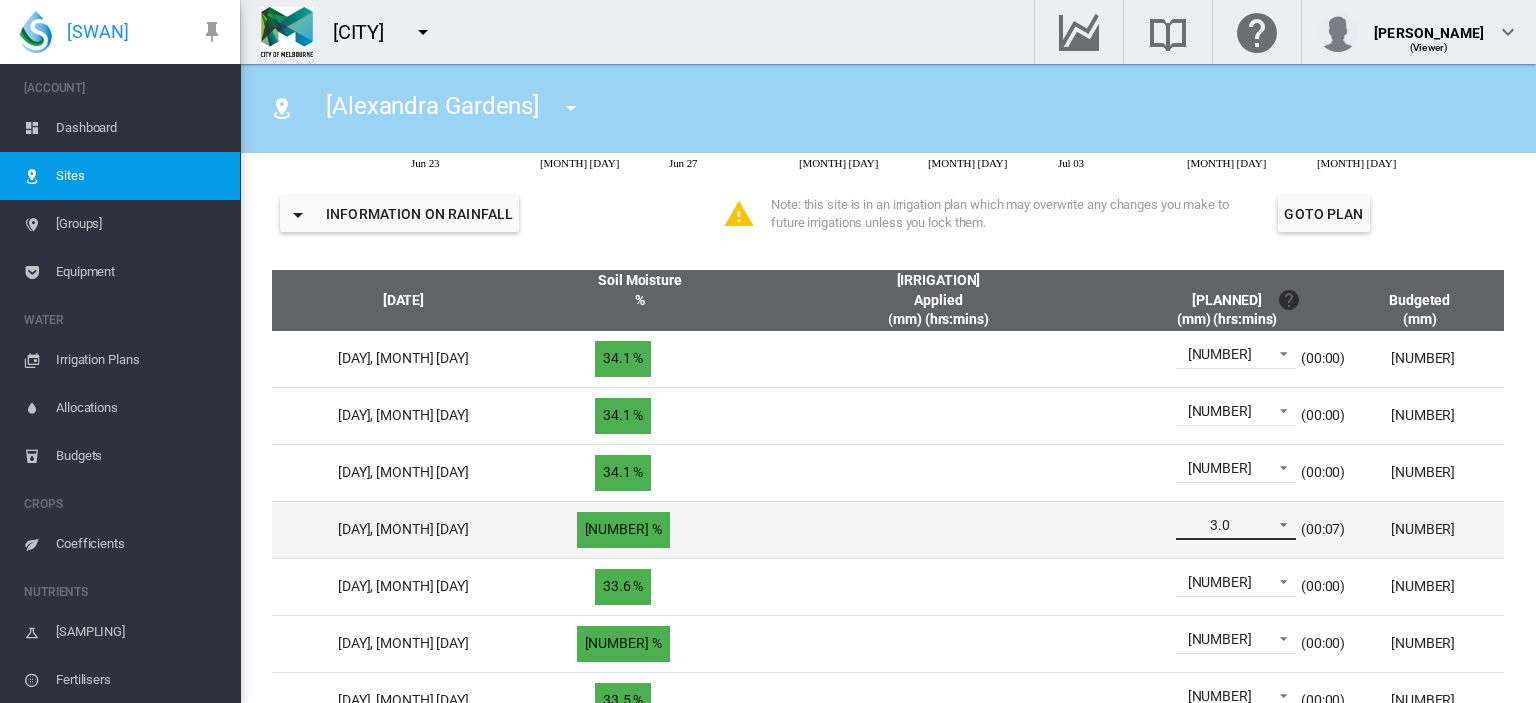 drag, startPoint x: 1151, startPoint y: 558, endPoint x: 1093, endPoint y: 558, distance: 58 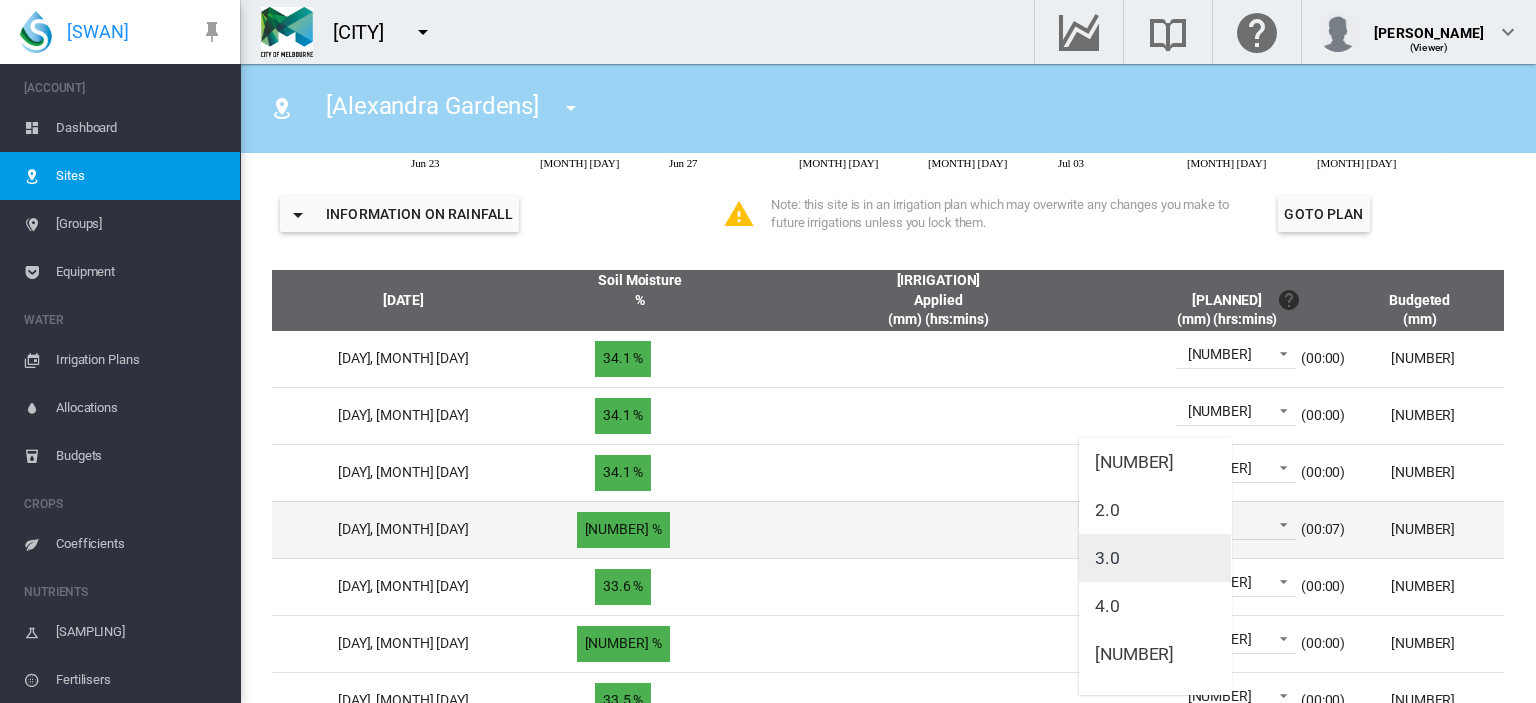 type on "3" 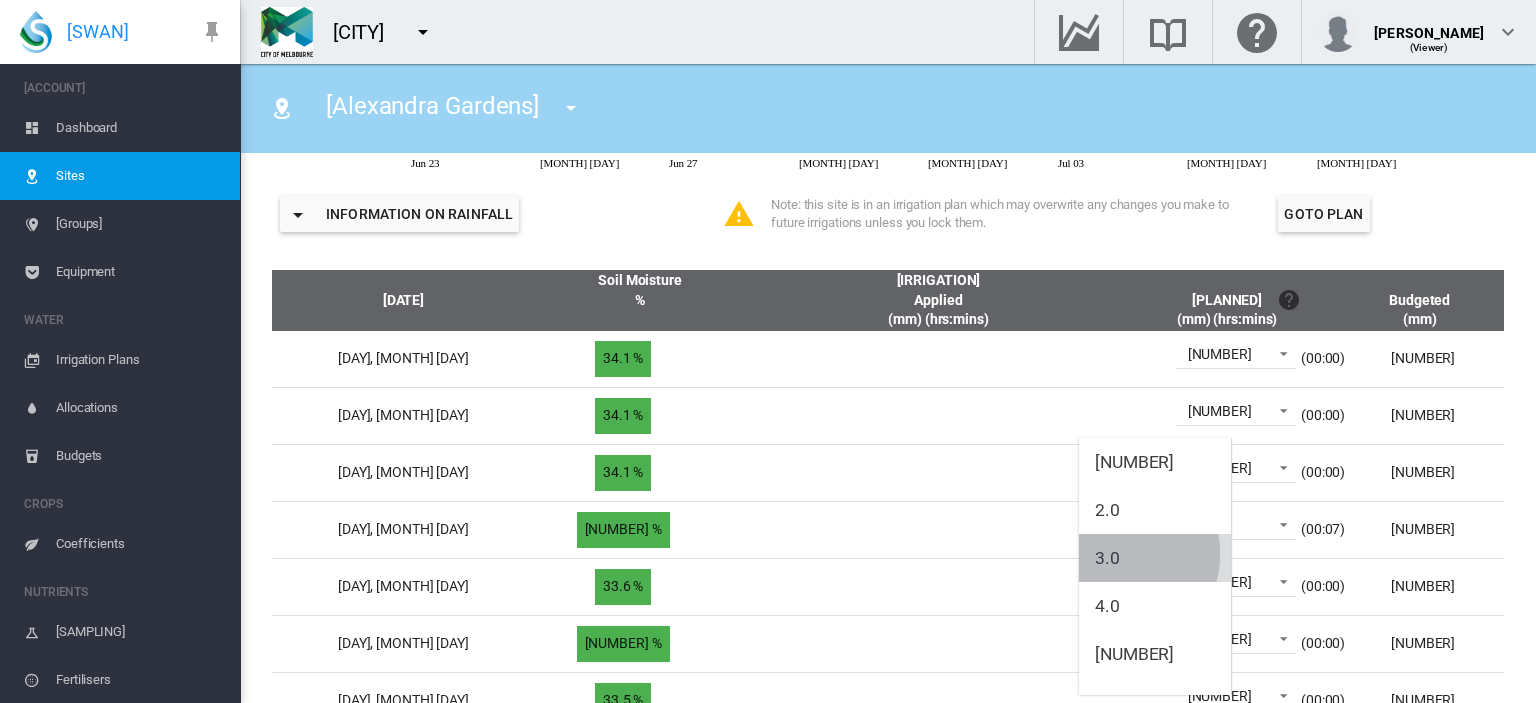 click on "[VALUE]" at bounding box center (1107, 558) 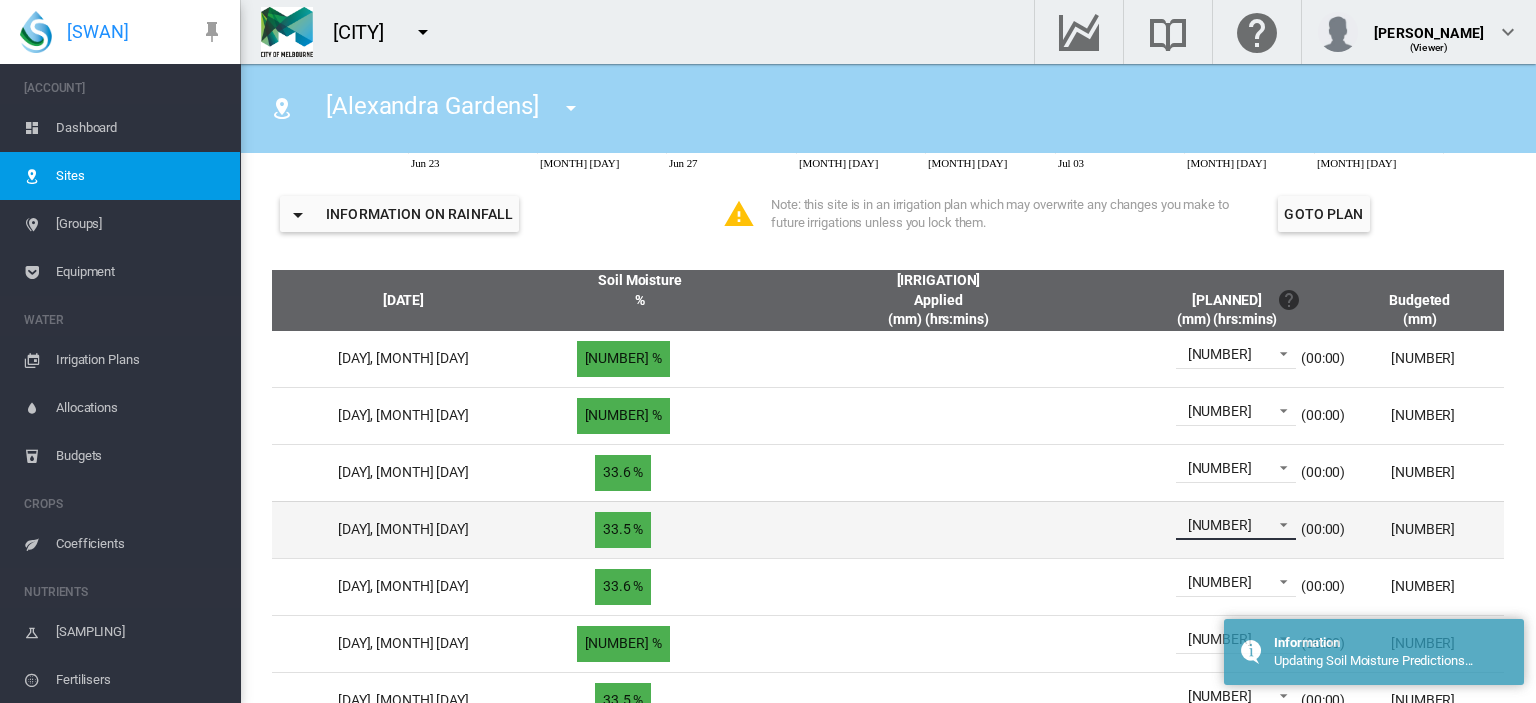 click at bounding box center (1278, 523) 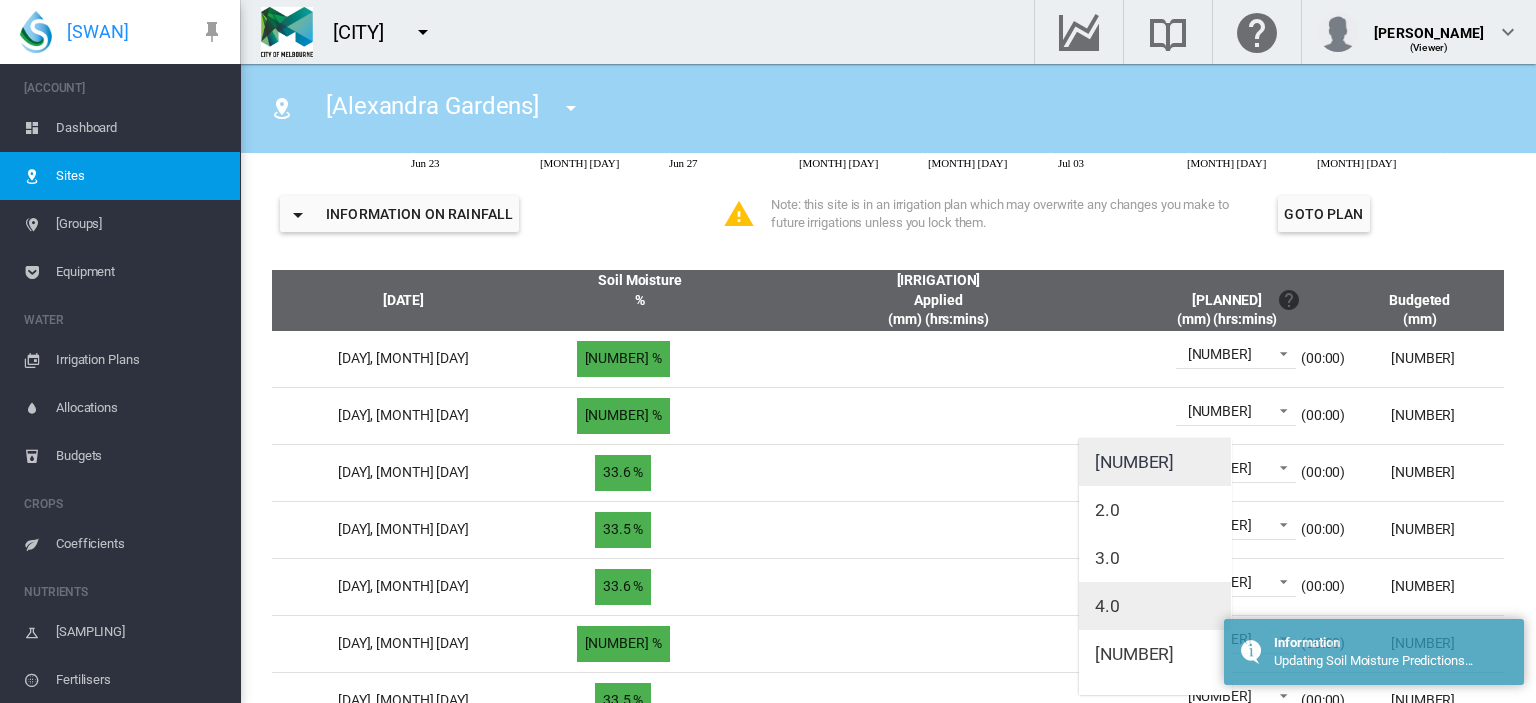scroll, scrollTop: 128, scrollLeft: 0, axis: vertical 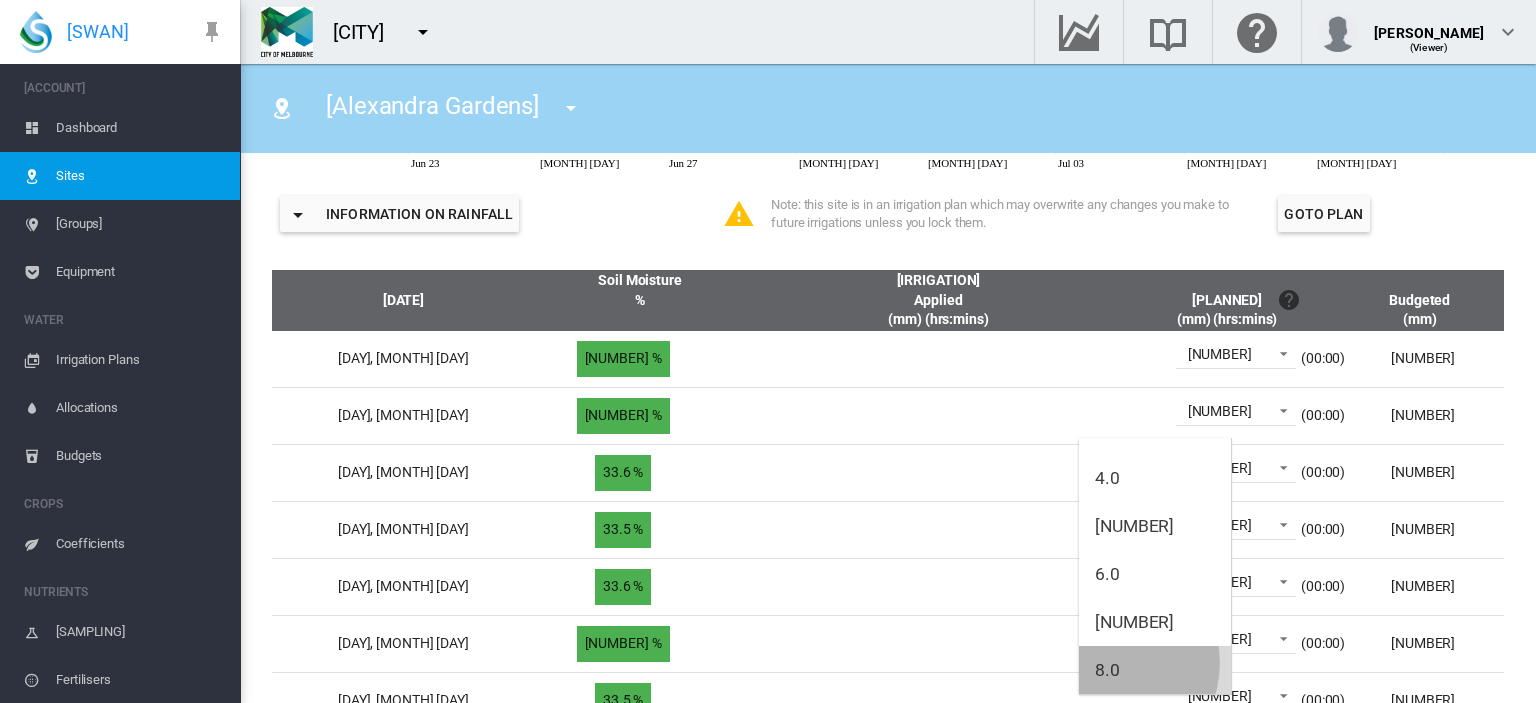 click on "[NUMBER].[NUMBER]" at bounding box center [1107, 670] 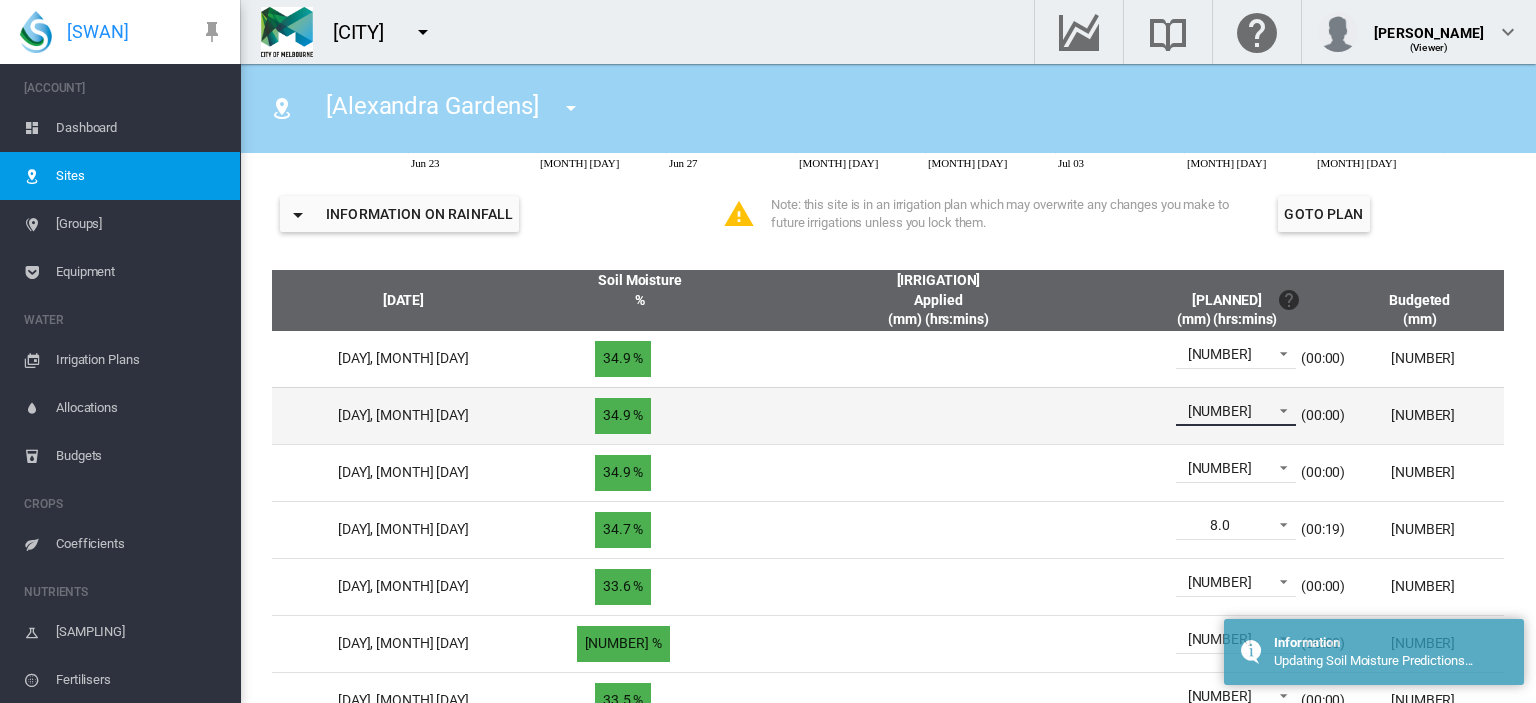 click on "[NUMBER].[NUMBER]" at bounding box center (1220, 411) 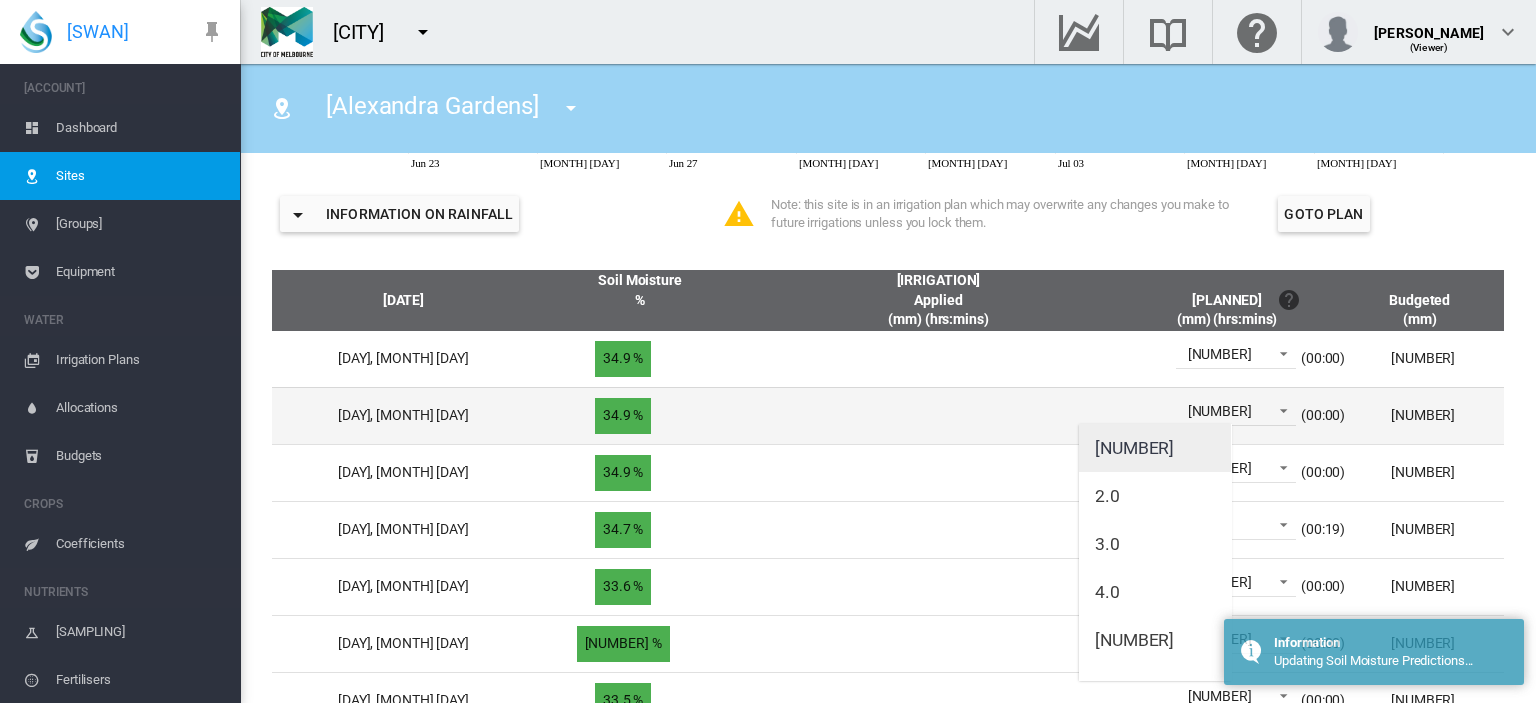 type 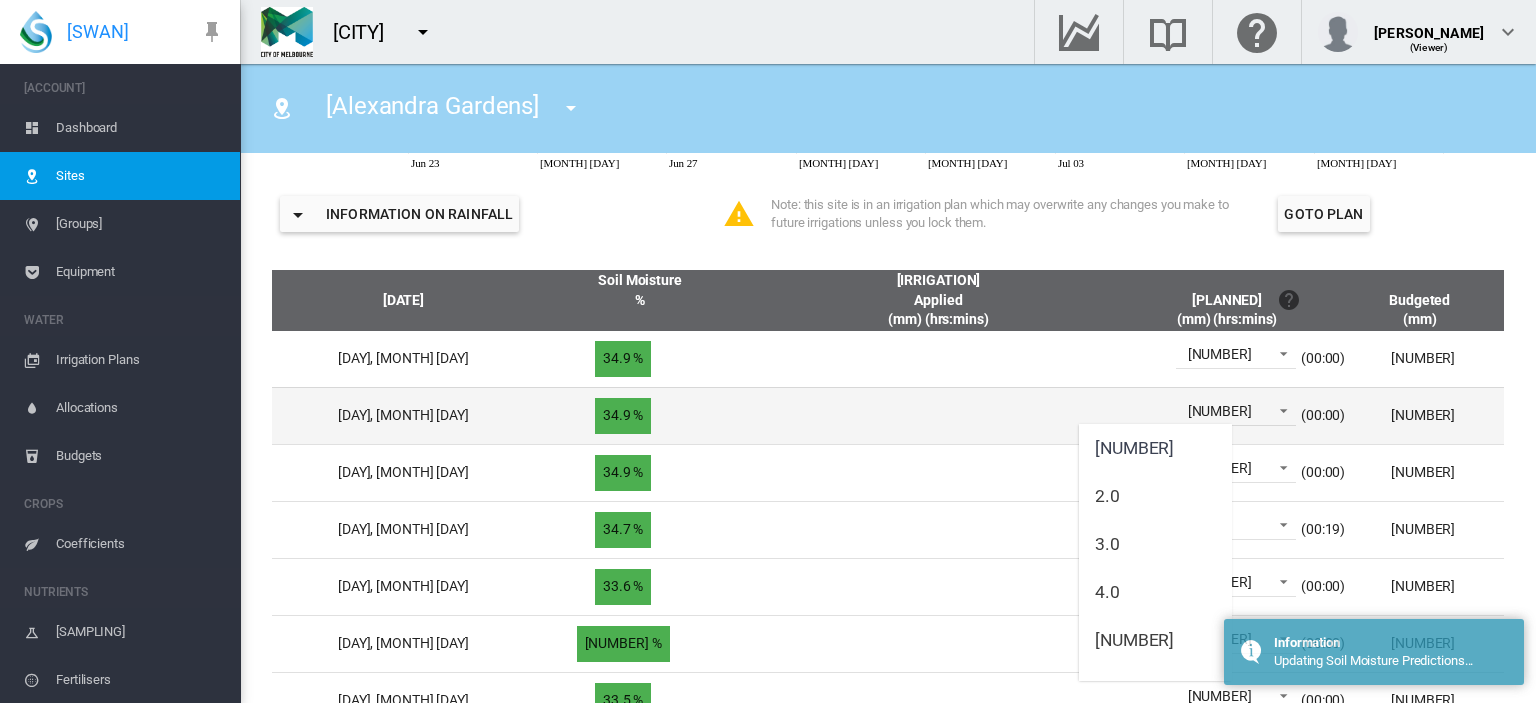 type on "•" 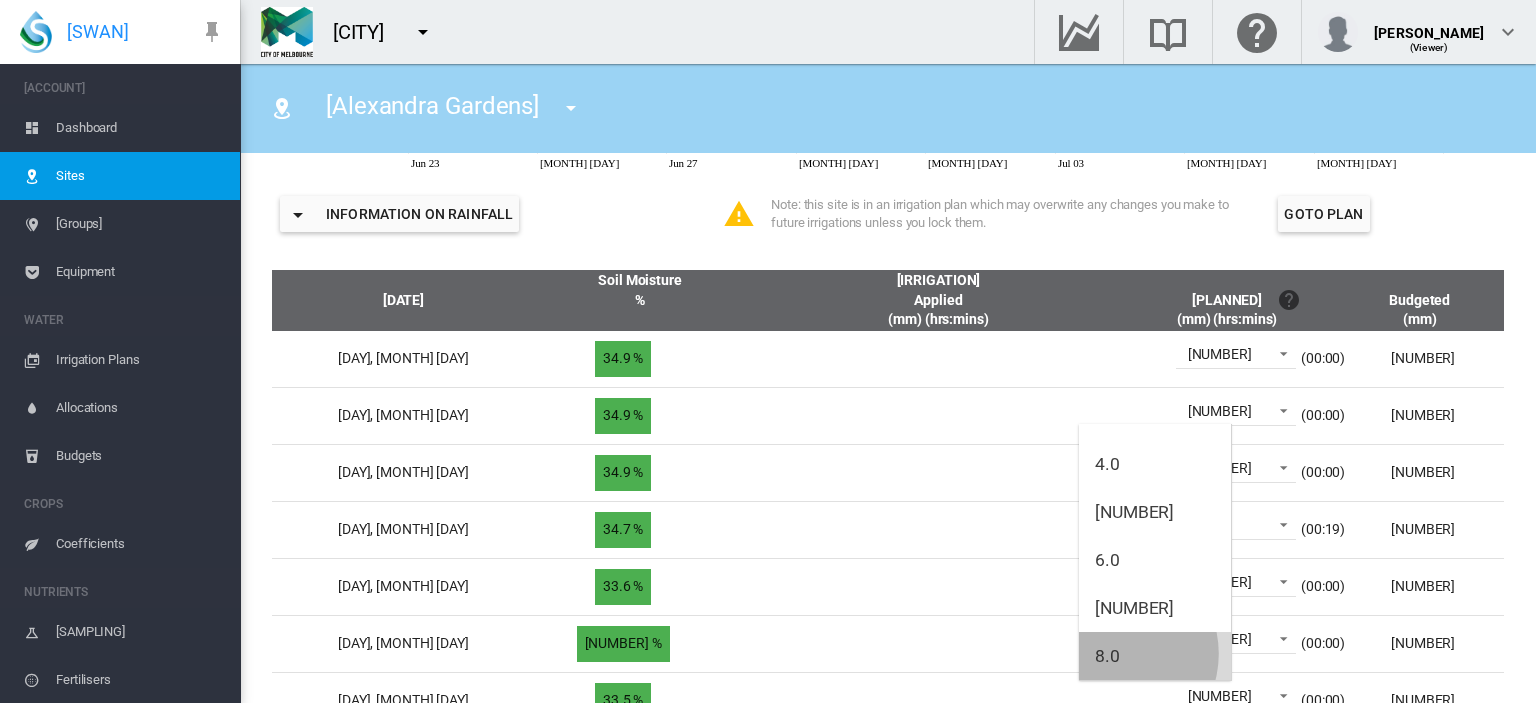 click on "[NUMBER].[NUMBER]" at bounding box center (1107, 656) 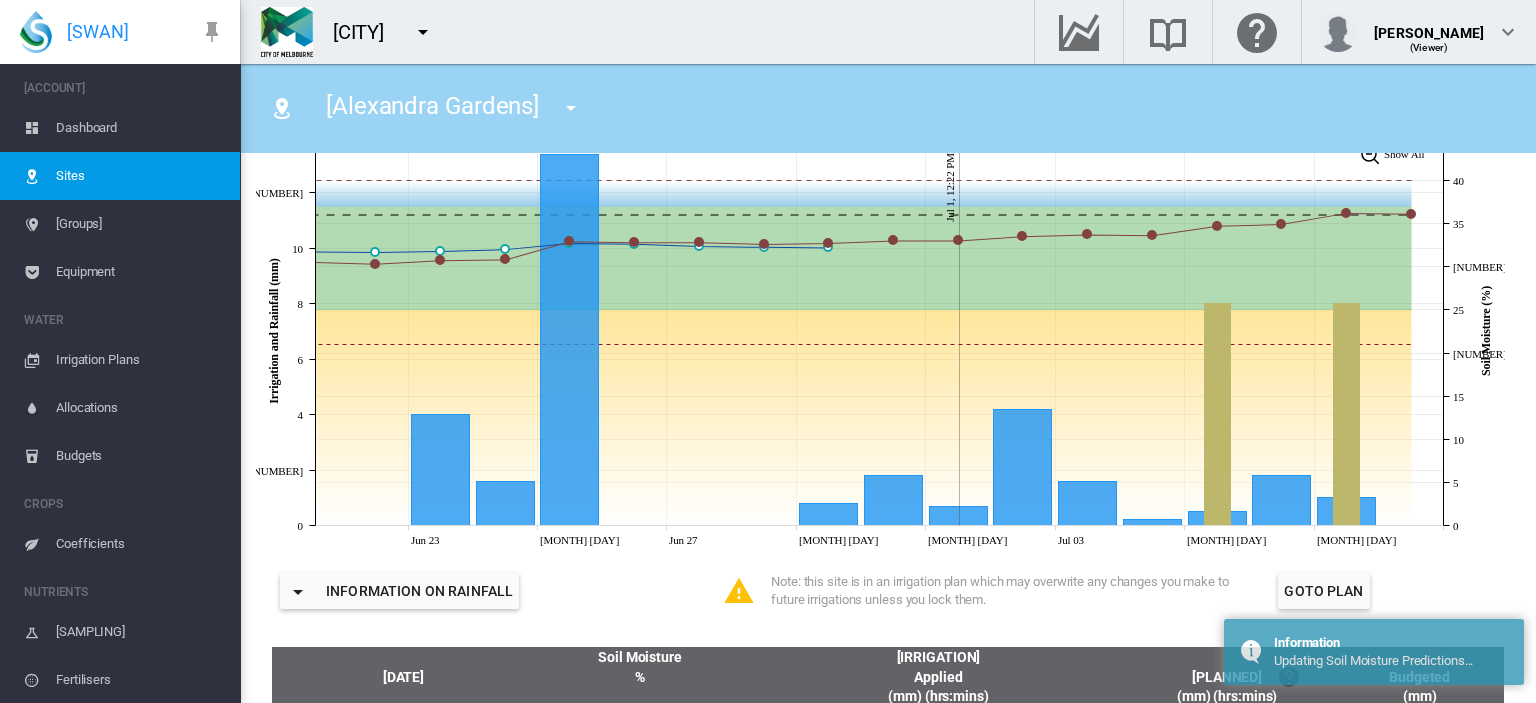 scroll, scrollTop: 379, scrollLeft: 0, axis: vertical 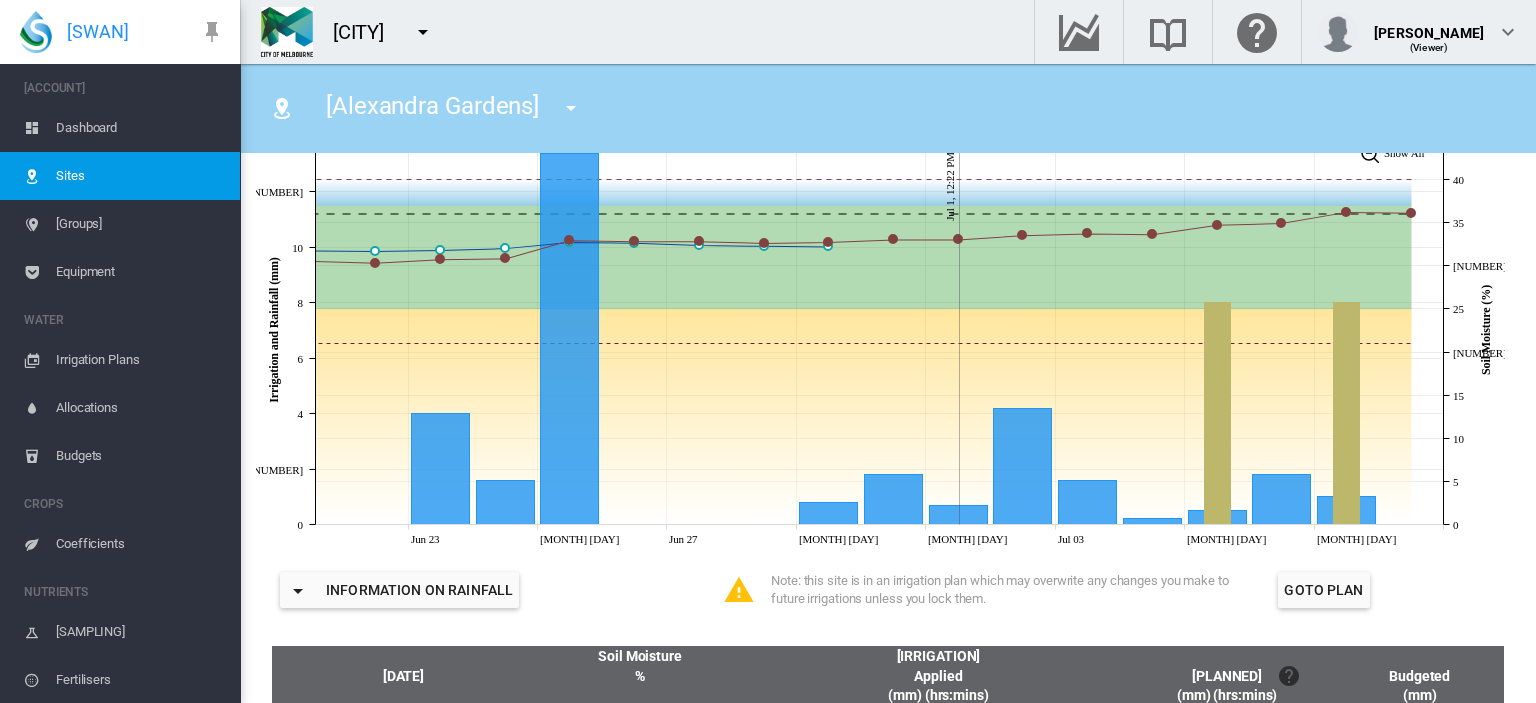 click at bounding box center (829, 257) 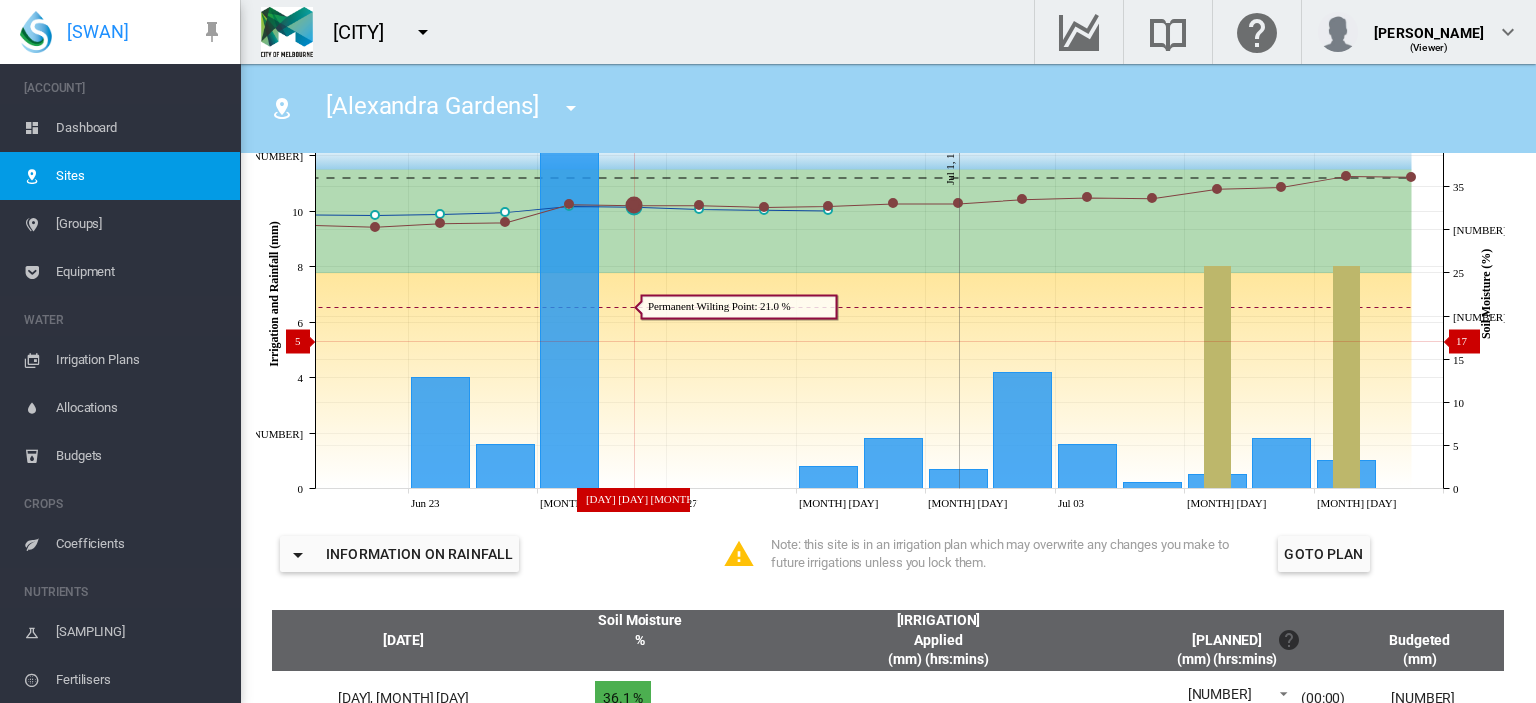 scroll, scrollTop: 414, scrollLeft: 0, axis: vertical 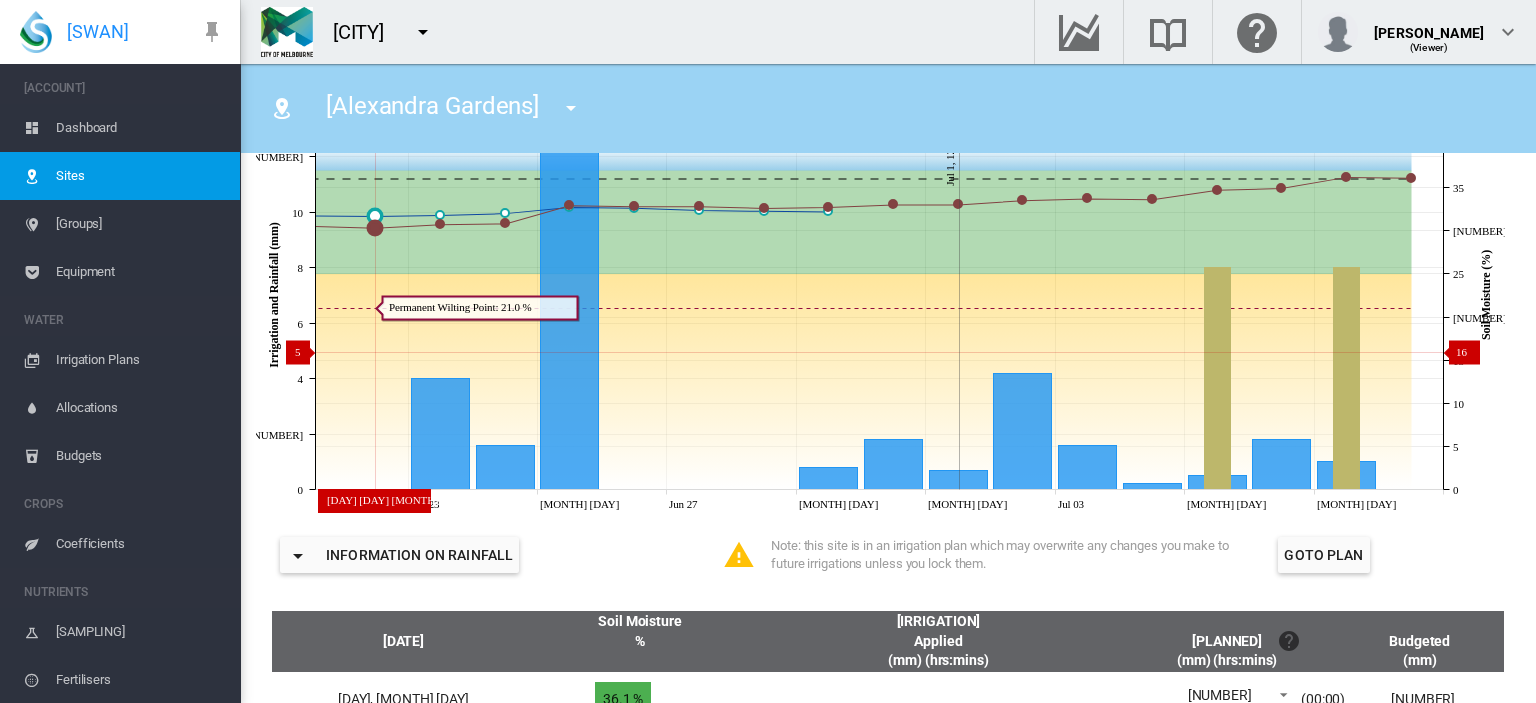 drag, startPoint x: 666, startPoint y: 398, endPoint x: 83, endPoint y: 373, distance: 583.53577 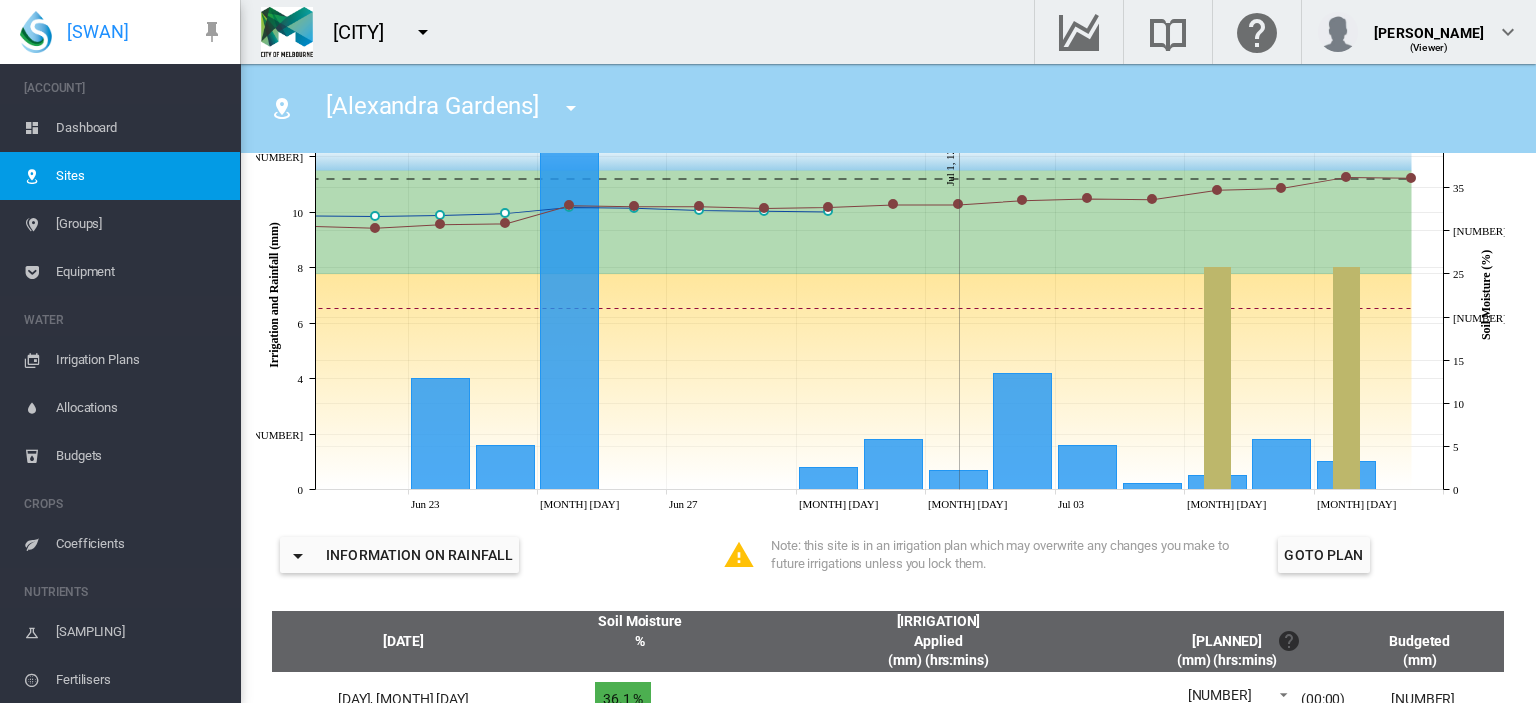 click on "JavaScript chart by amCharts 3.21.15 Jun 23 Jun 25 Jun 27 Jun 29 Jul 01 Jul 03 Jul 05 Jul 07 Jul 1, 12:22 PM 0 2 4 6 8 10 12 14 Irrigation and Rainfall (mm) 0 5 10 15 20 25 30 35 40 45 Soil Moisture (%) Show All" at bounding box center (880, 295) 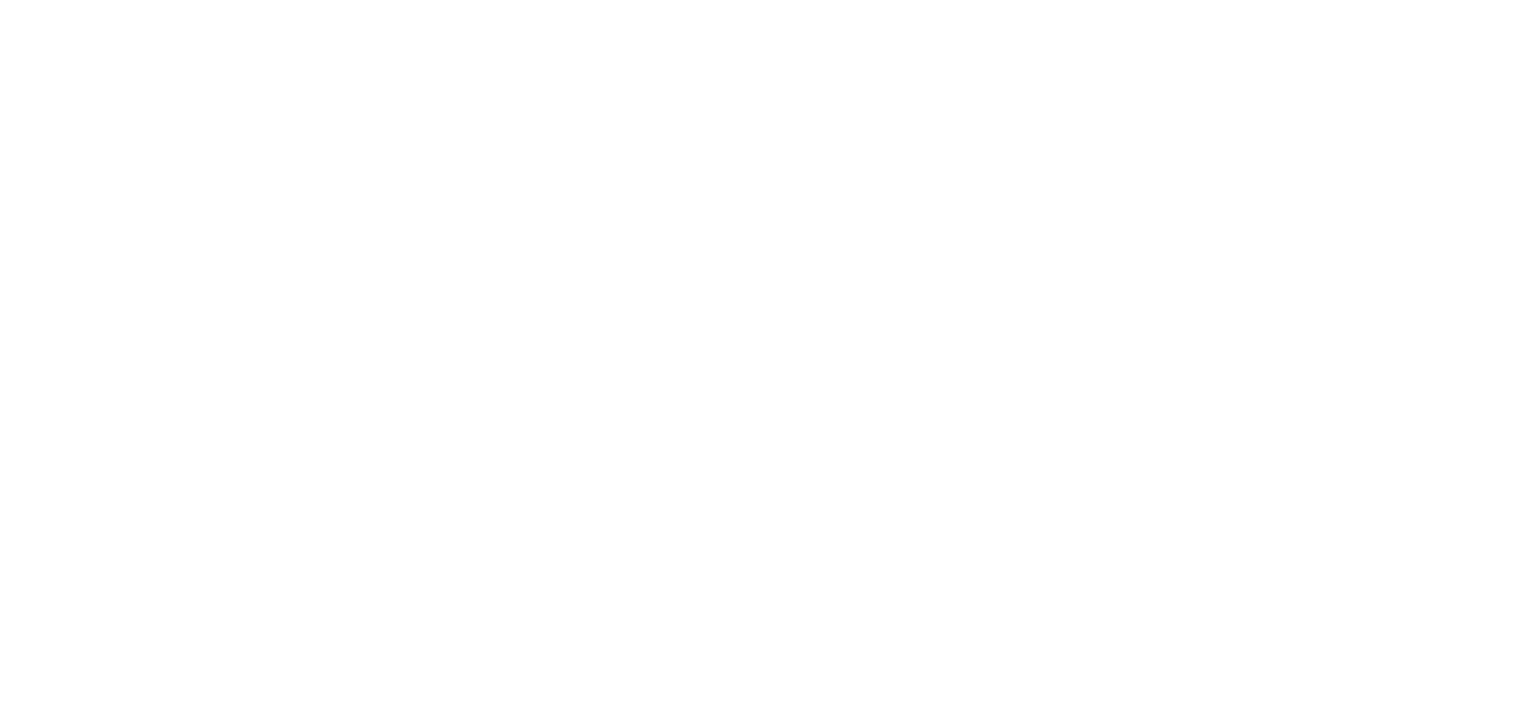 scroll, scrollTop: 0, scrollLeft: 0, axis: both 